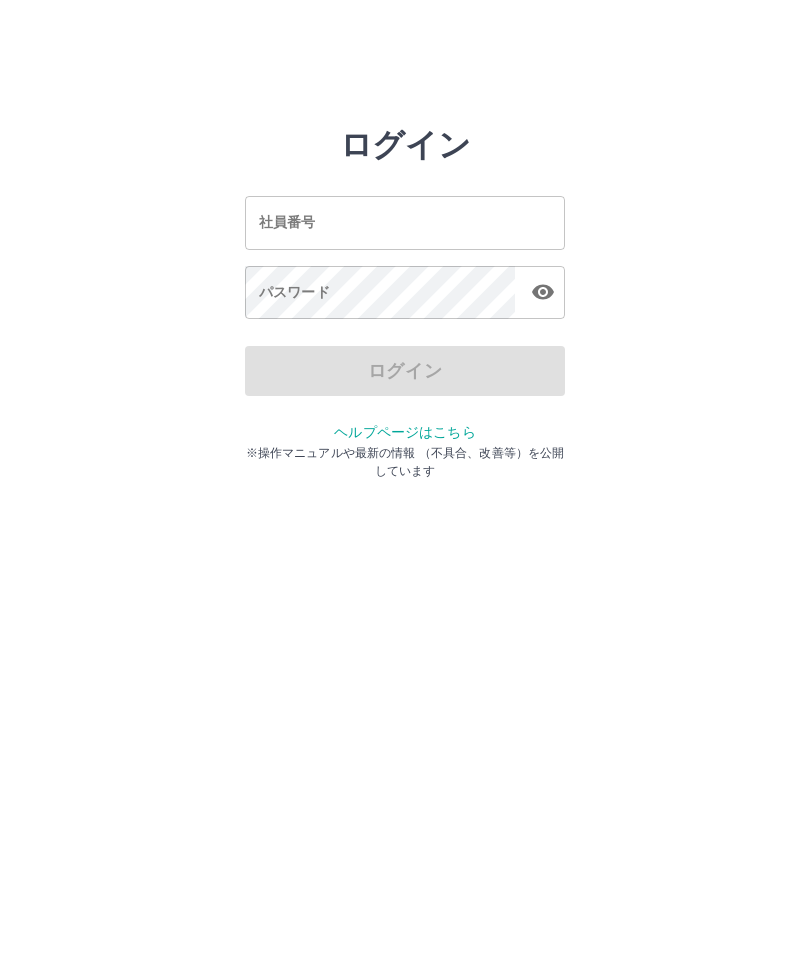 scroll, scrollTop: 0, scrollLeft: 0, axis: both 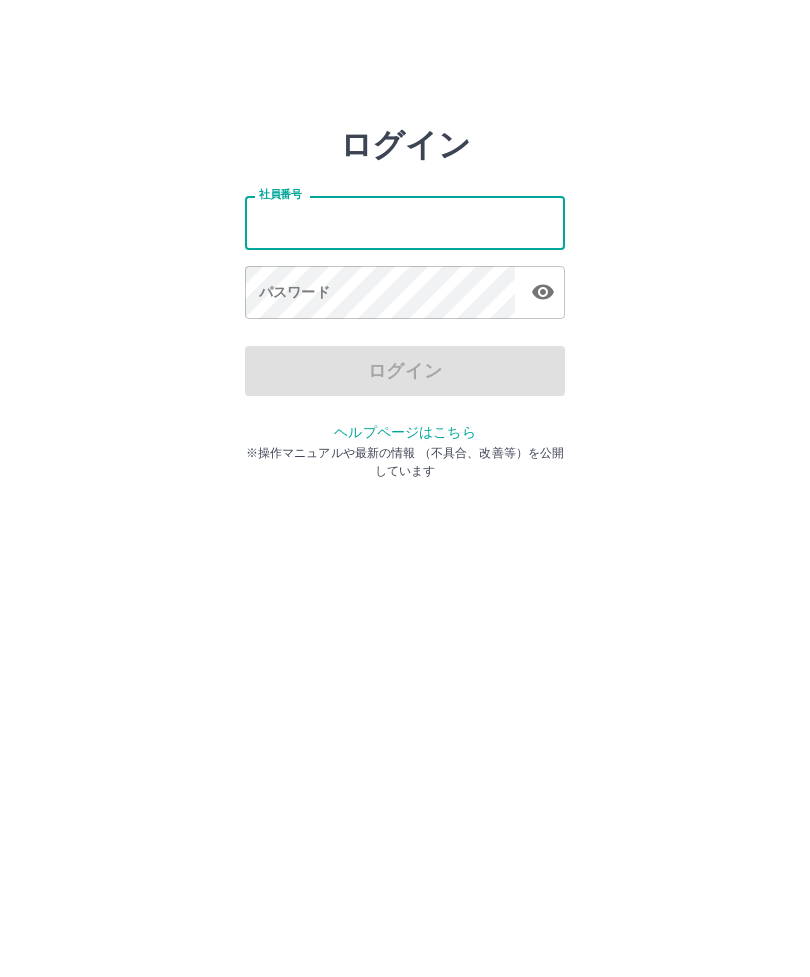 click on "社員番号 社員番号 パスワード パスワード" at bounding box center (405, 254) 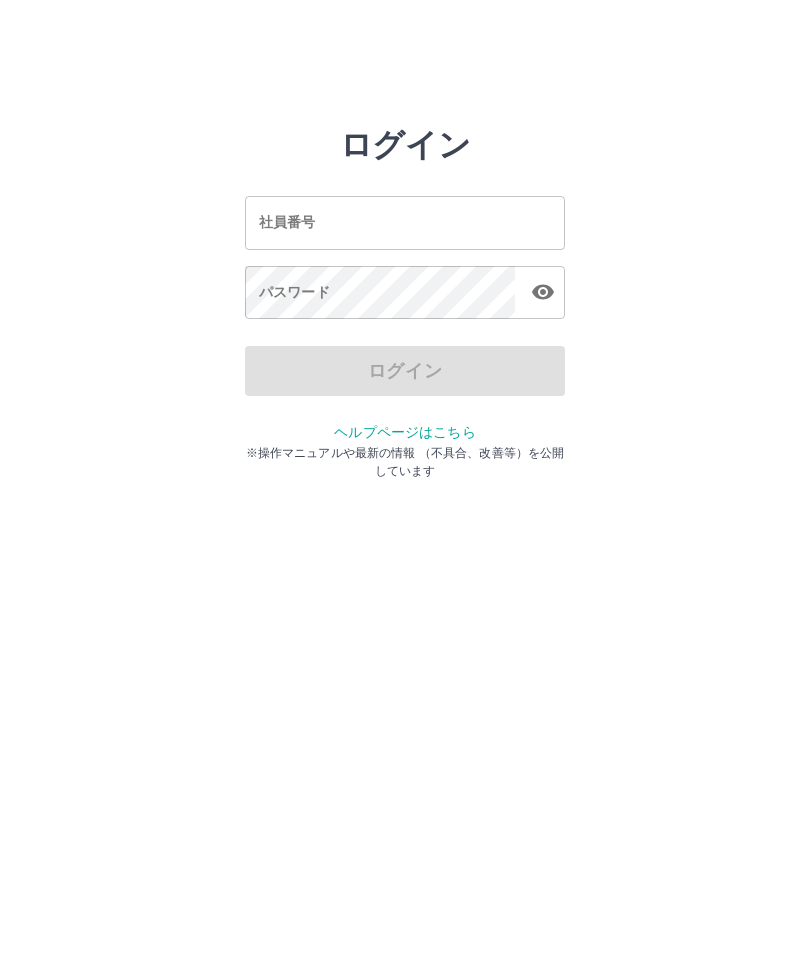 click on "社員番号" at bounding box center [405, 222] 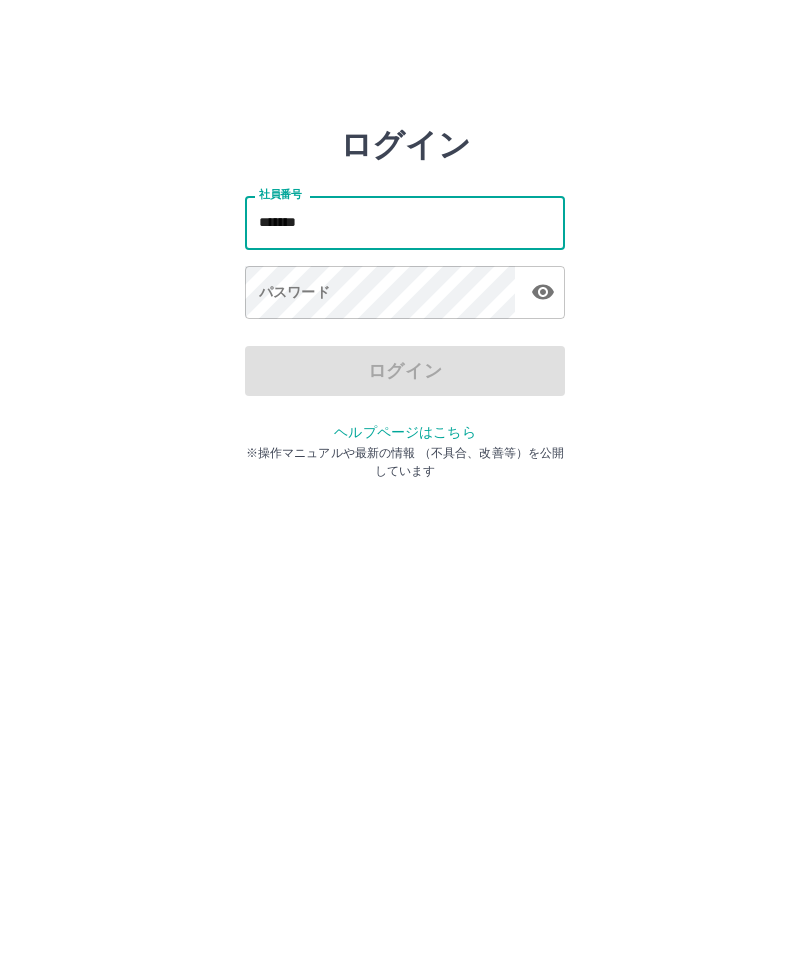 click on "パスワード パスワード" at bounding box center [405, 294] 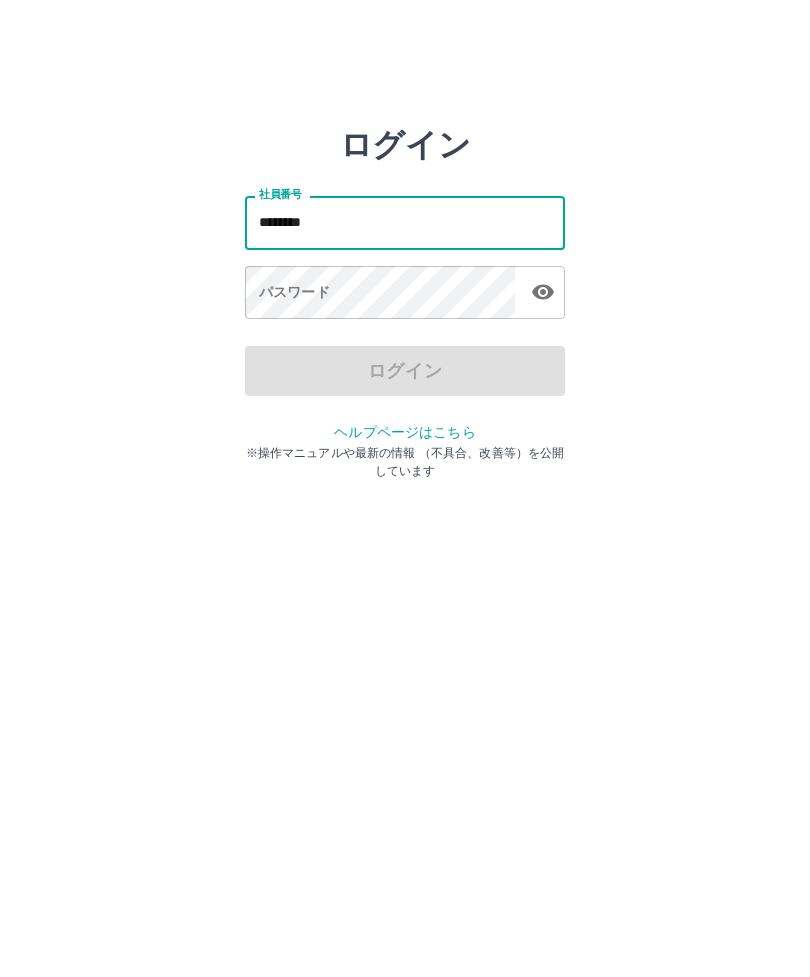 type on "*******" 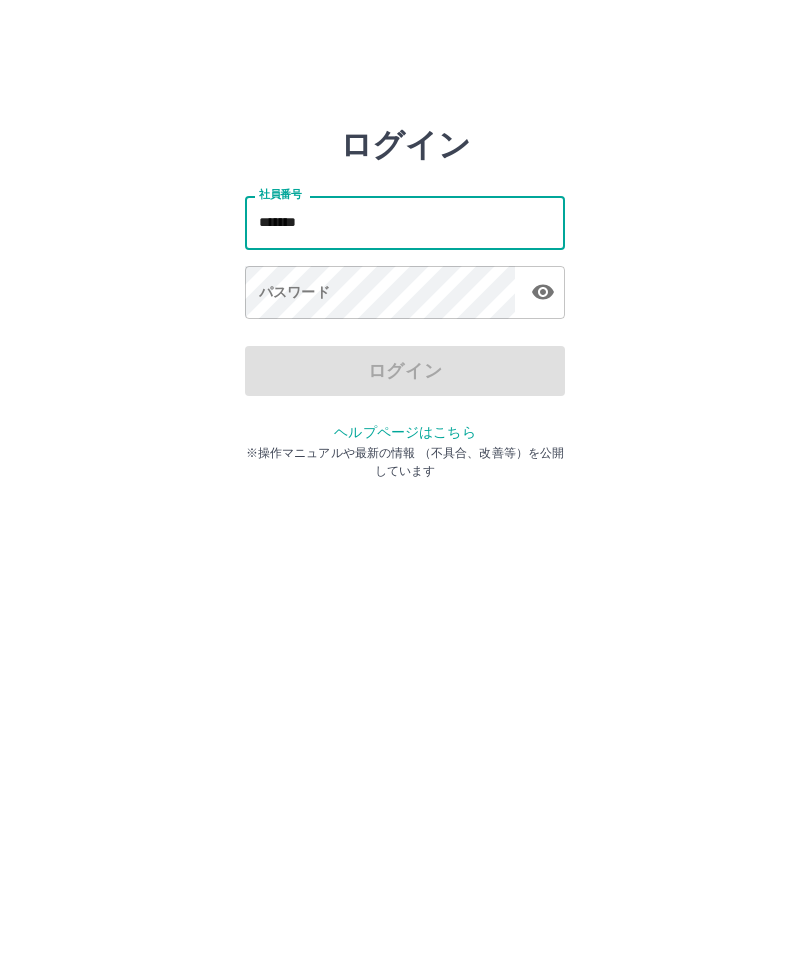 click on "パスワード パスワード" at bounding box center (405, 294) 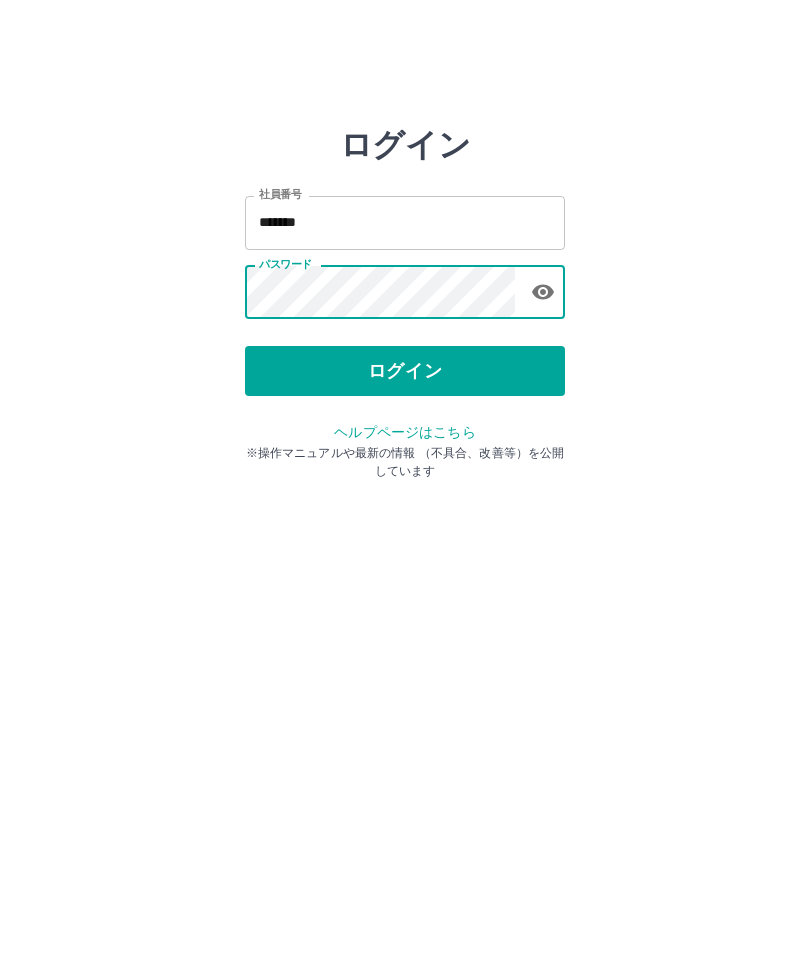 click on "ログイン" at bounding box center (405, 371) 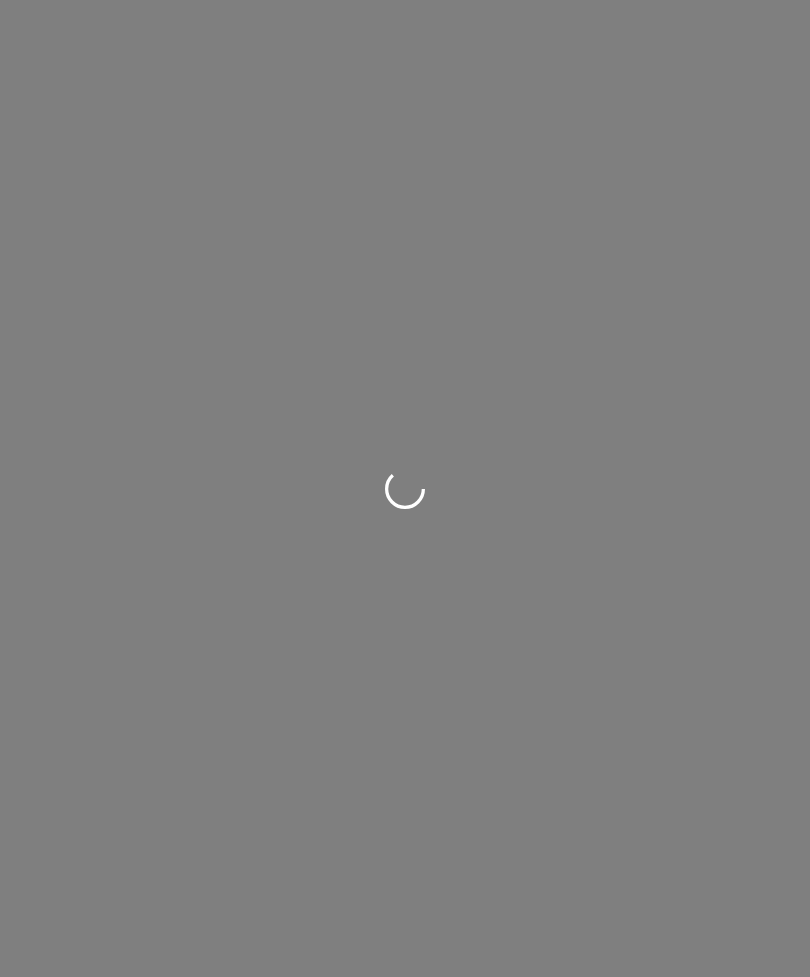 scroll, scrollTop: 0, scrollLeft: 0, axis: both 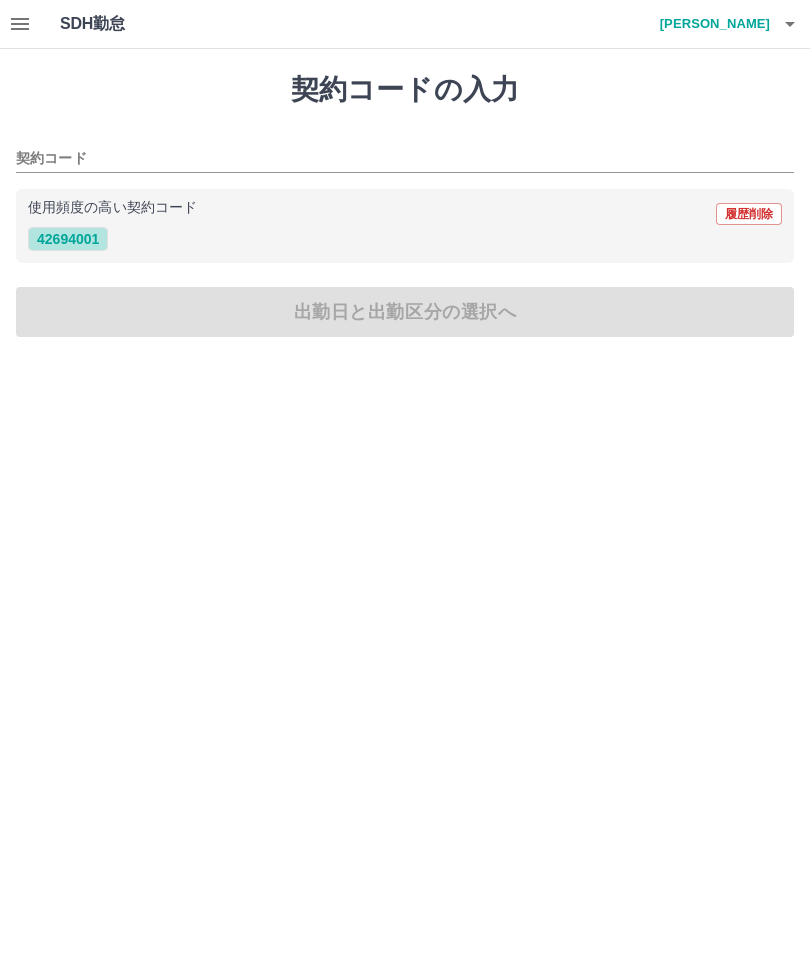 click on "42694001" at bounding box center [68, 239] 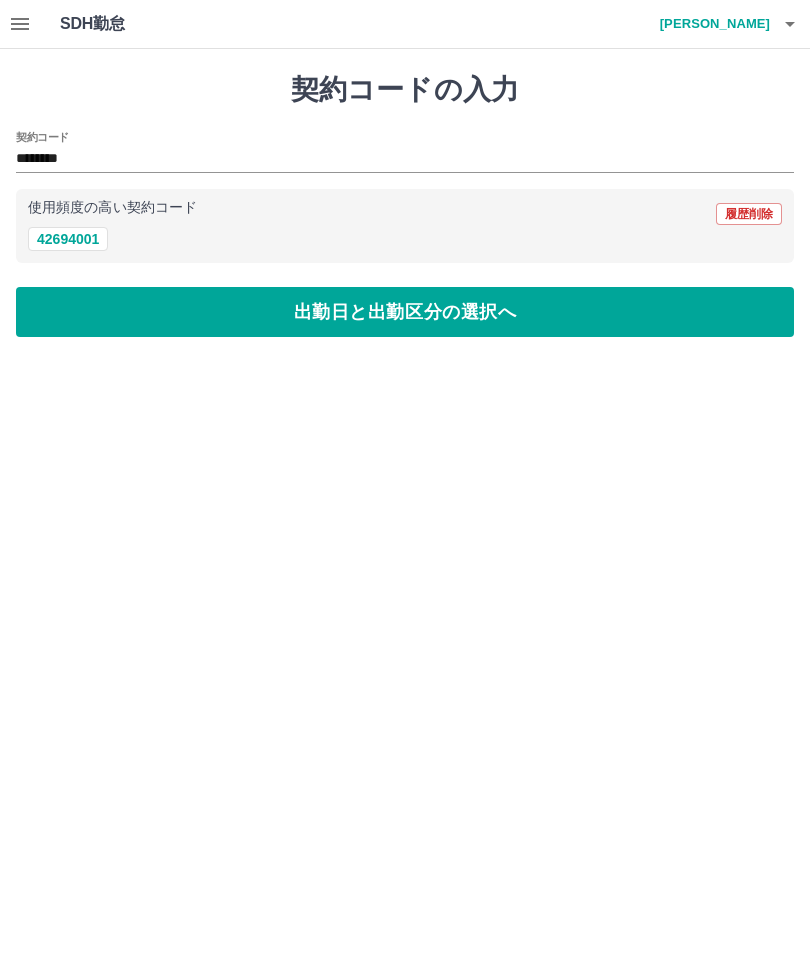 click on "********" at bounding box center [390, 159] 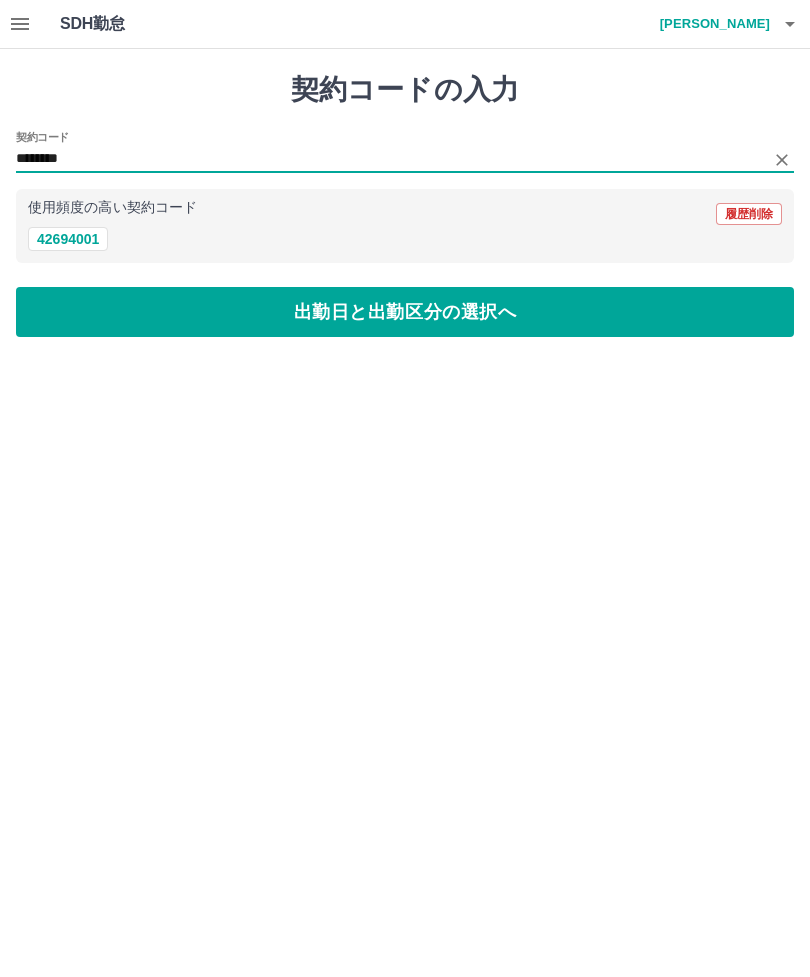 click on "42694001" at bounding box center [68, 239] 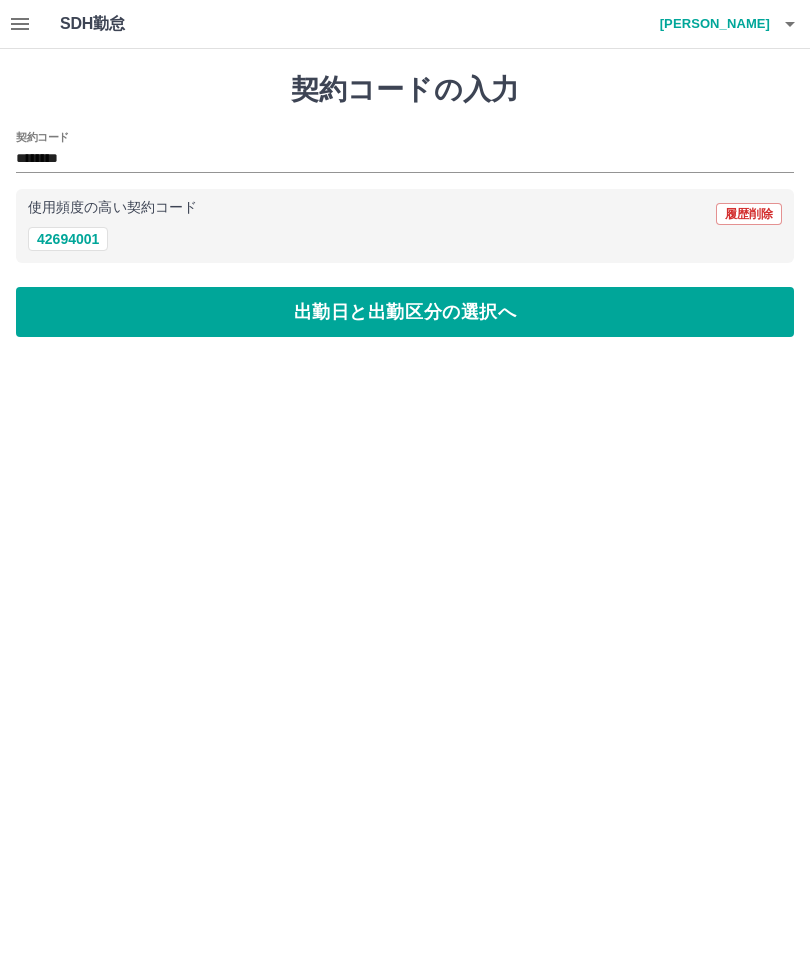 click on "出勤日と出勤区分の選択へ" at bounding box center (405, 312) 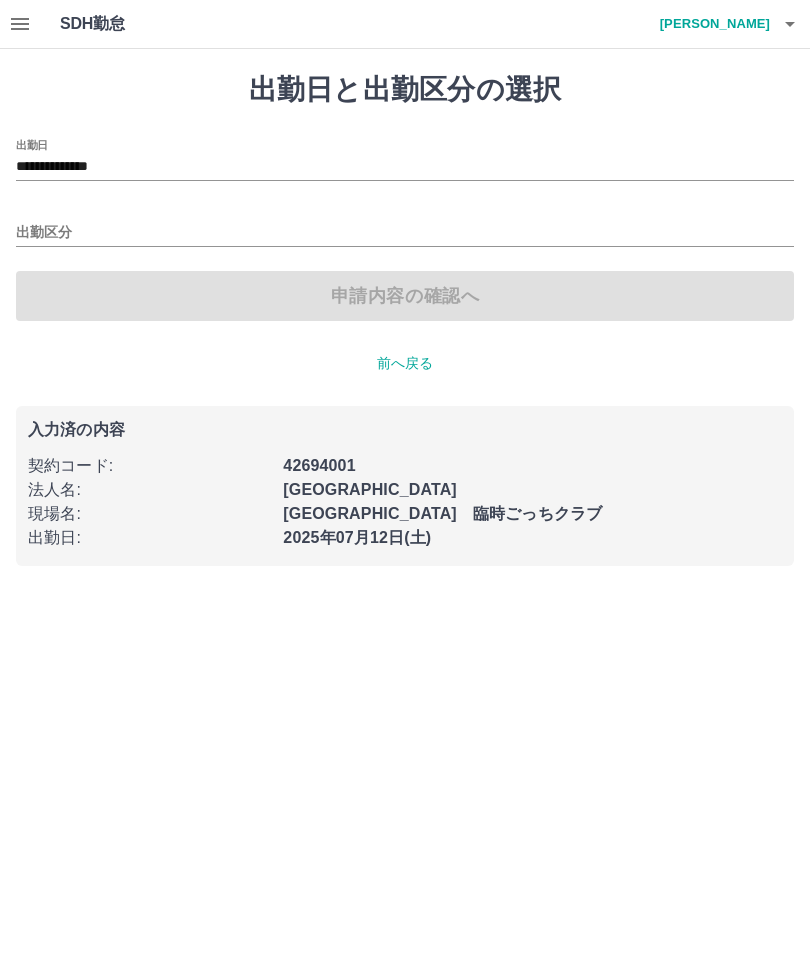 click on "**********" at bounding box center [405, 167] 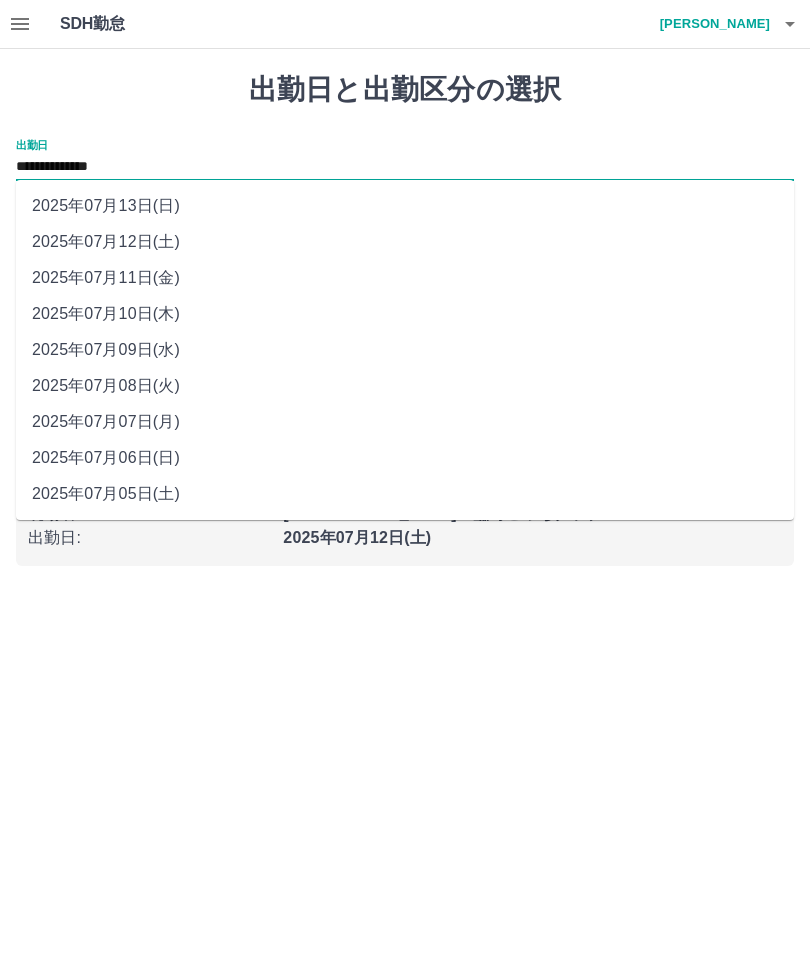 click on "2025年07月09日(水)" at bounding box center (405, 350) 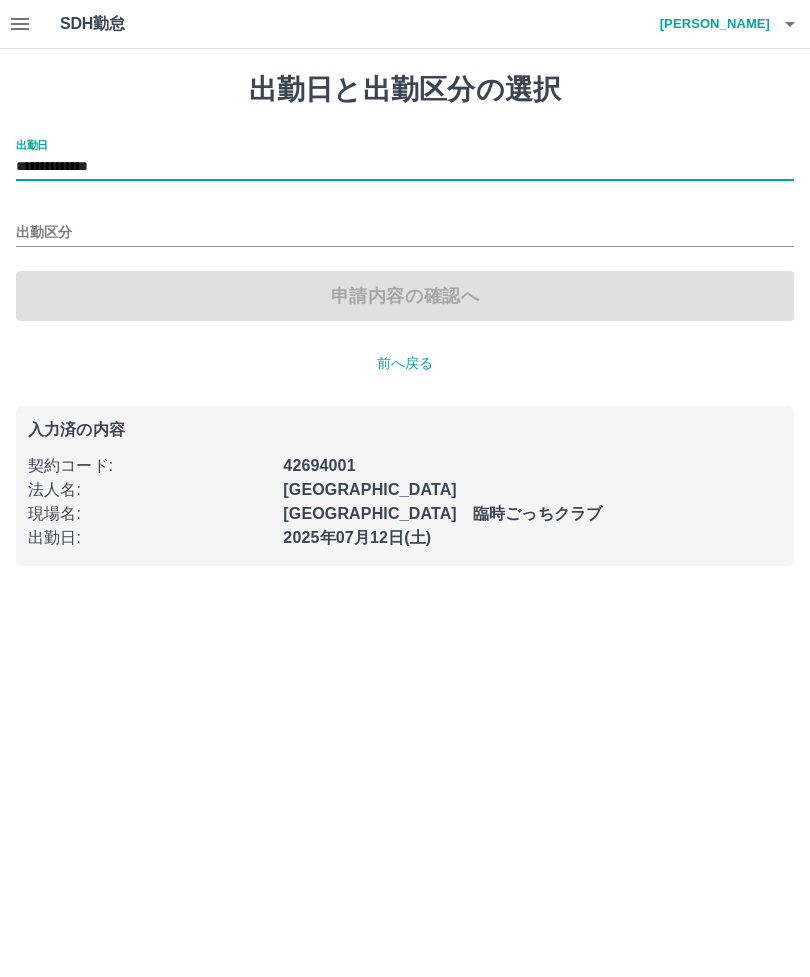 type on "**********" 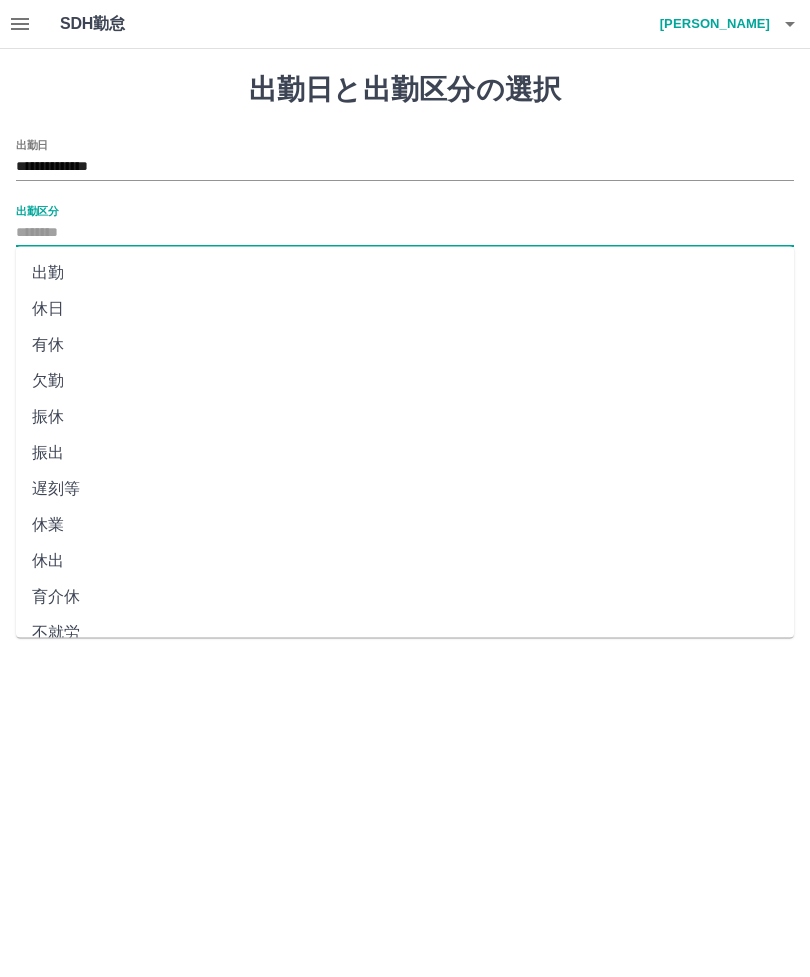 click on "出勤" at bounding box center [405, 273] 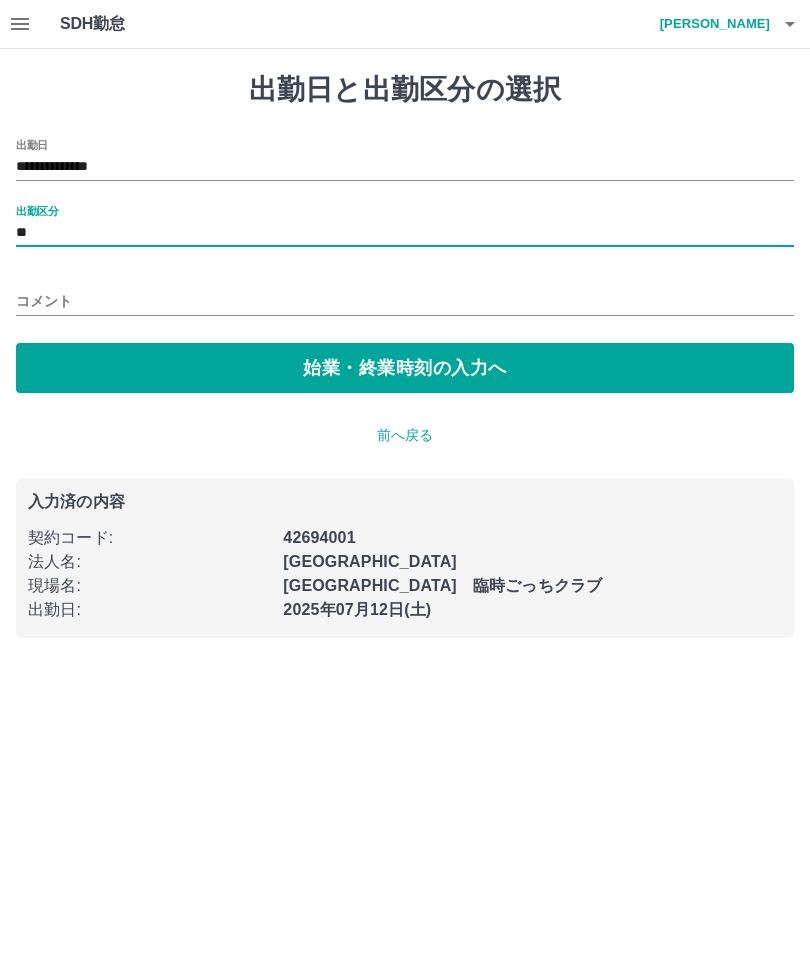 click on "始業・終業時刻の入力へ" at bounding box center [405, 368] 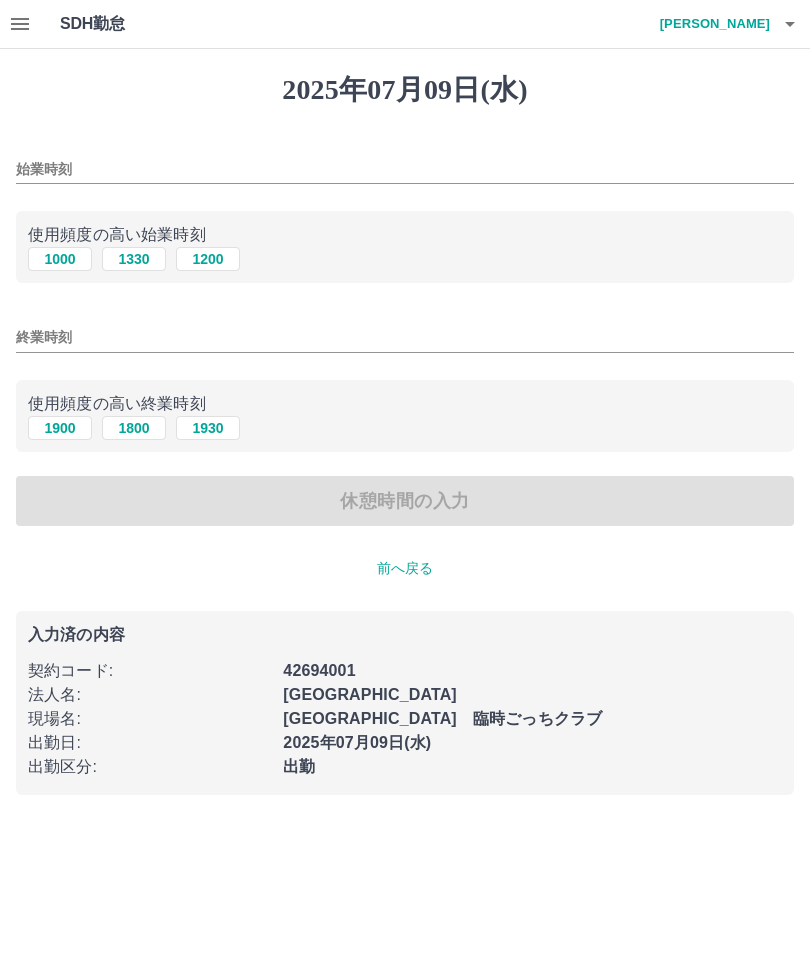 click on "1000" at bounding box center (60, 259) 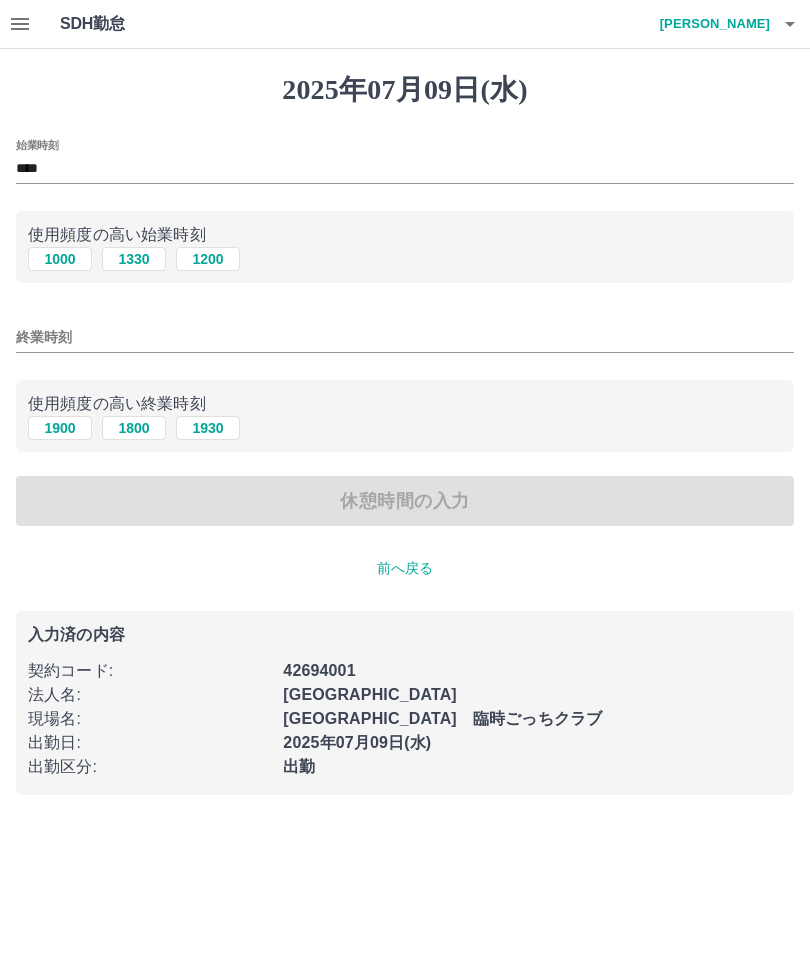 click on "1900" at bounding box center (60, 428) 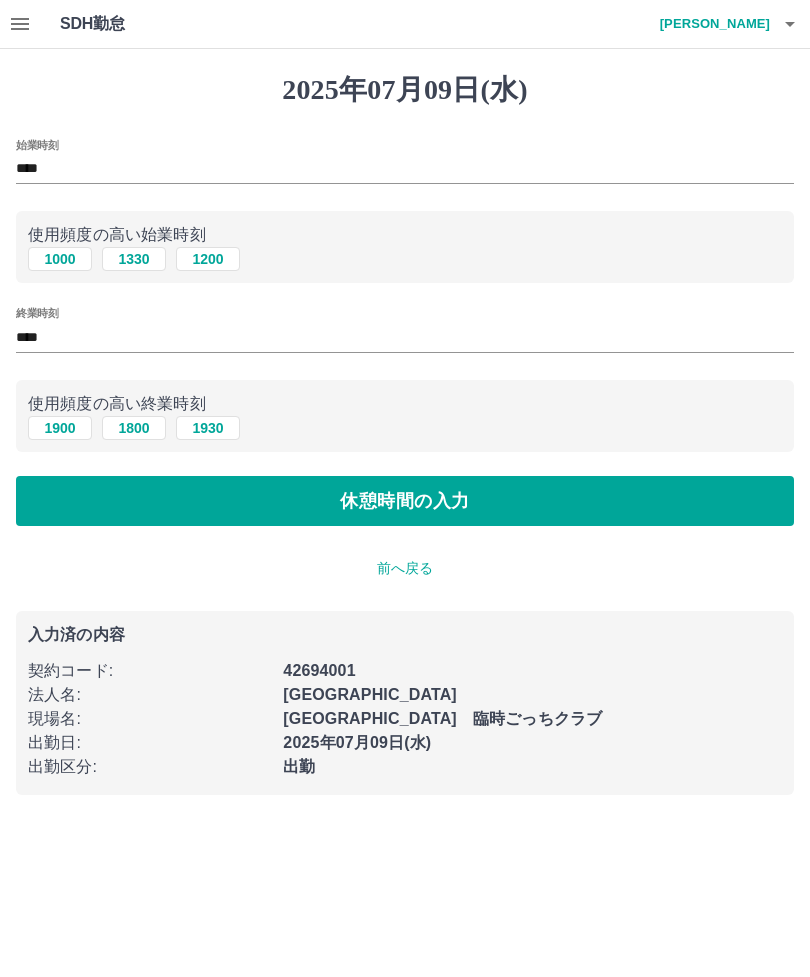 click on "休憩時間の入力" at bounding box center (405, 501) 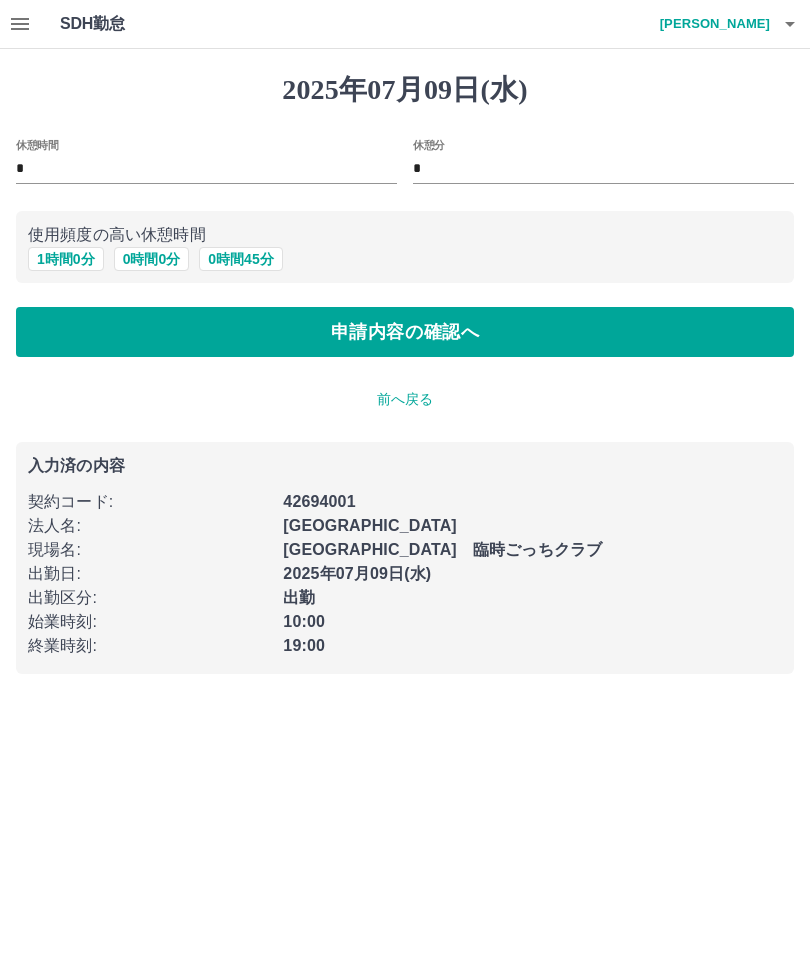 click on "1 時間 0 分" at bounding box center [66, 259] 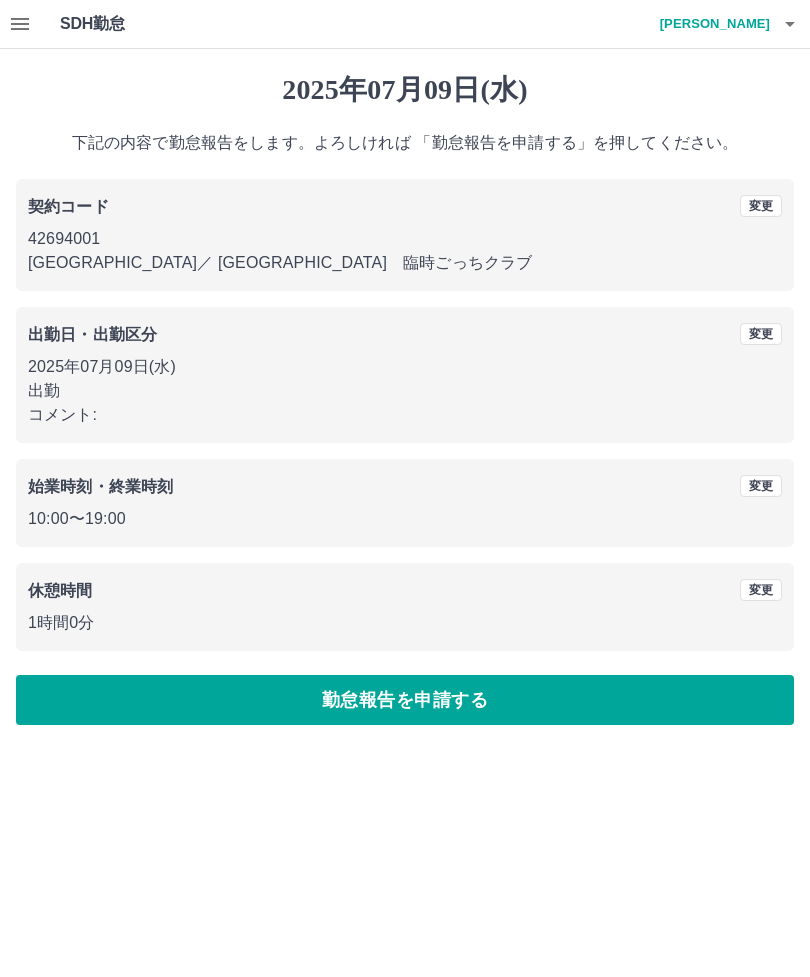 click on "勤怠報告を申請する" at bounding box center [405, 700] 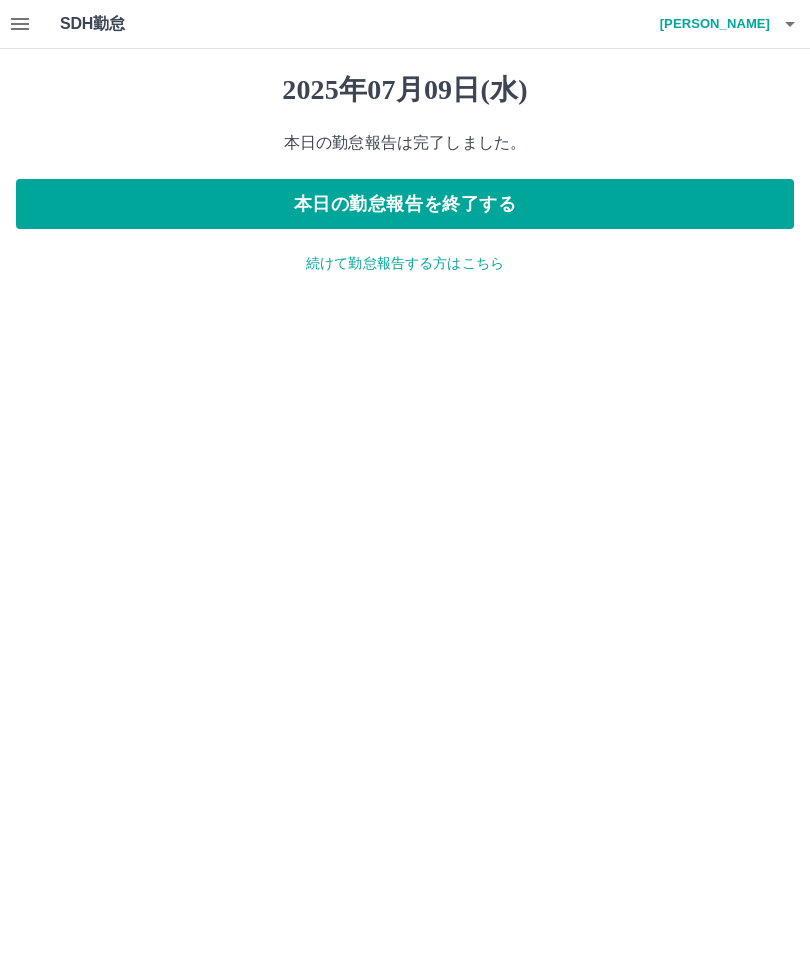click on "続けて勤怠報告する方はこちら" at bounding box center (405, 263) 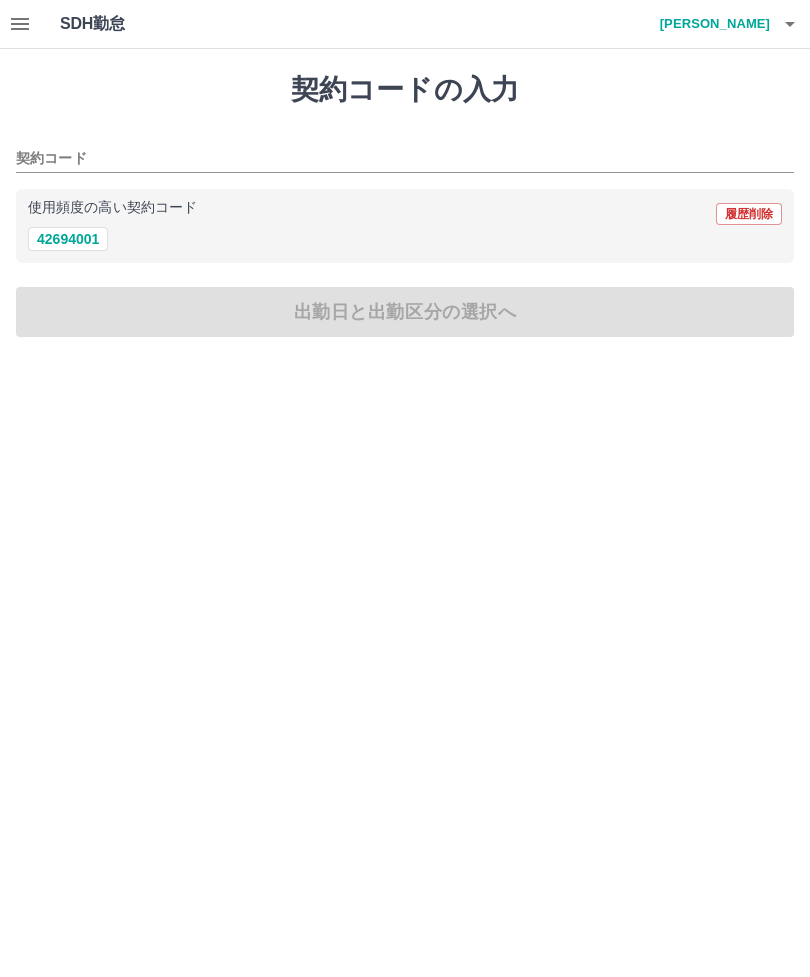 click on "42694001" at bounding box center (68, 239) 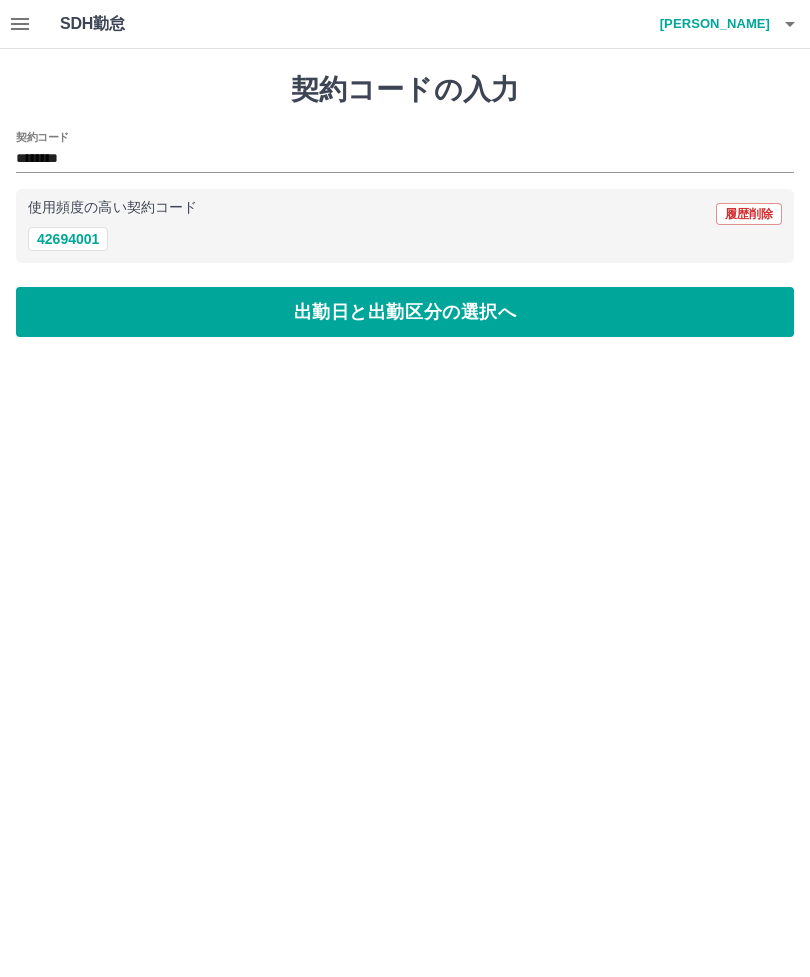 click on "出勤日と出勤区分の選択へ" at bounding box center [405, 312] 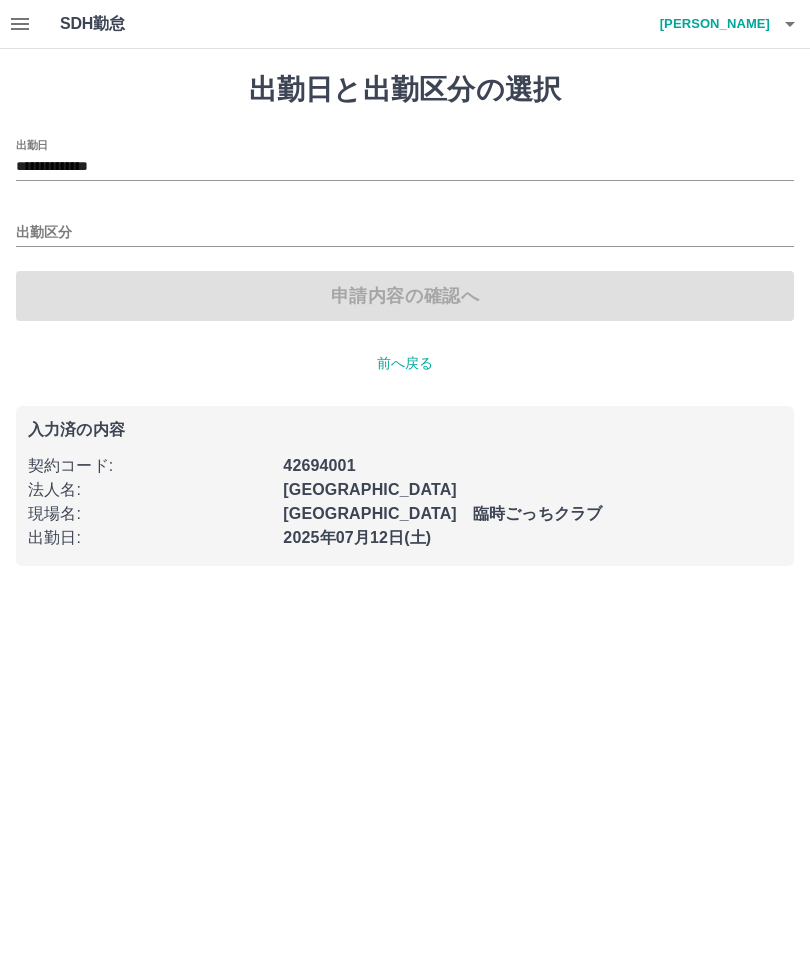 click on "**********" at bounding box center [405, 167] 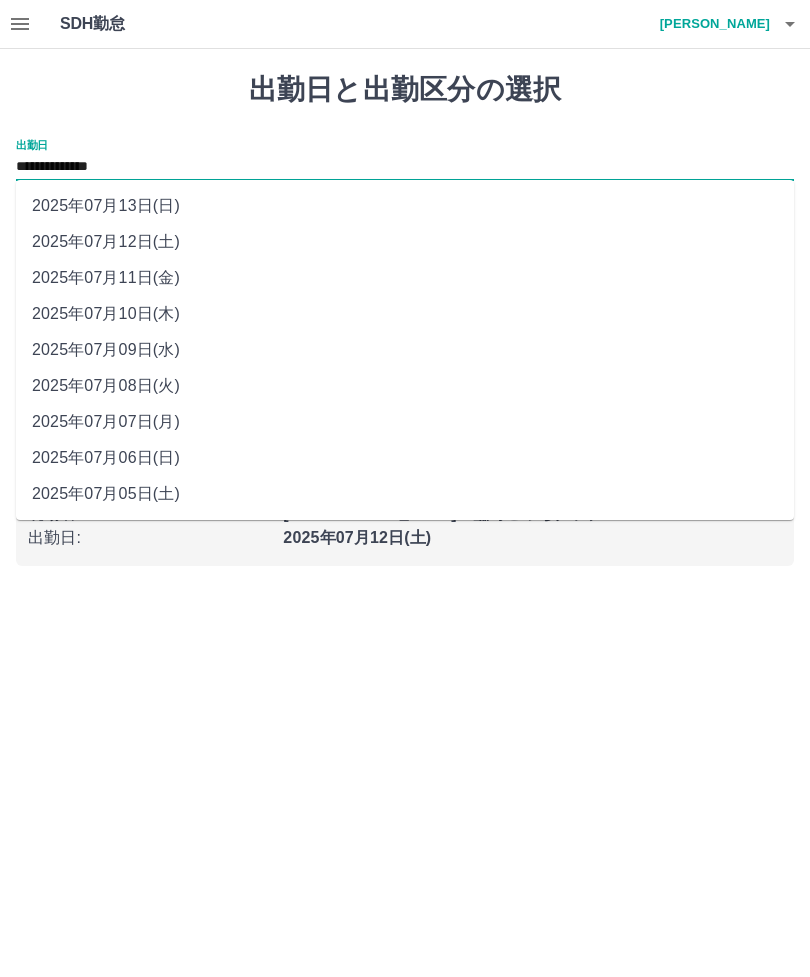 click on "2025年07月10日(木)" at bounding box center [405, 314] 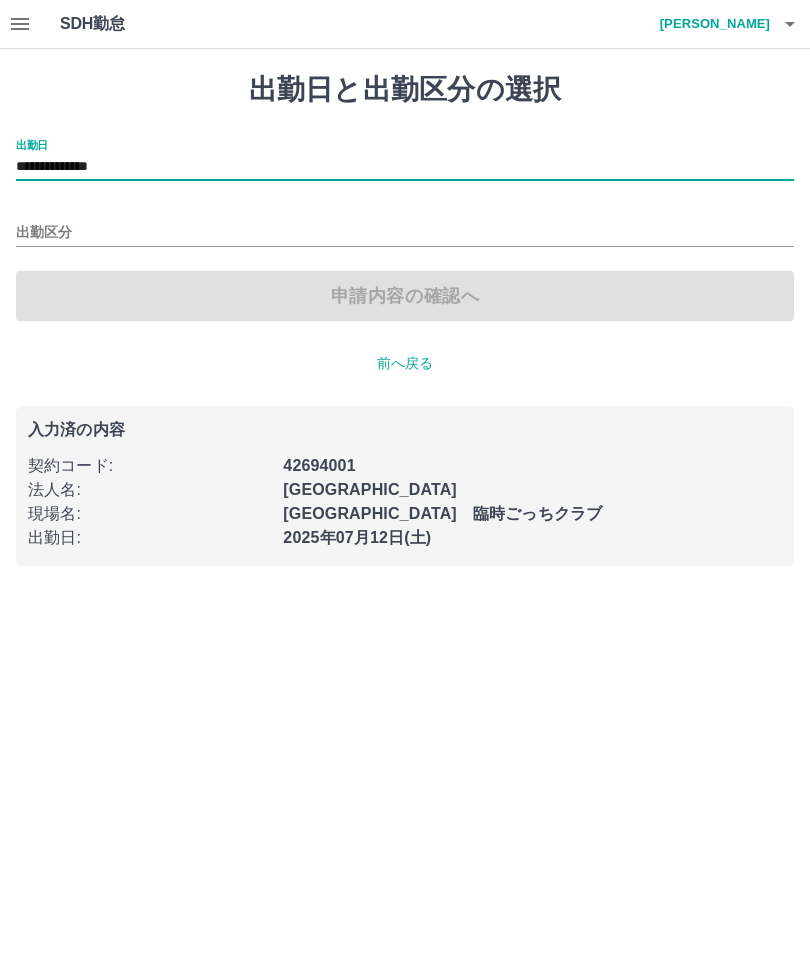 click on "出勤区分" at bounding box center (405, 233) 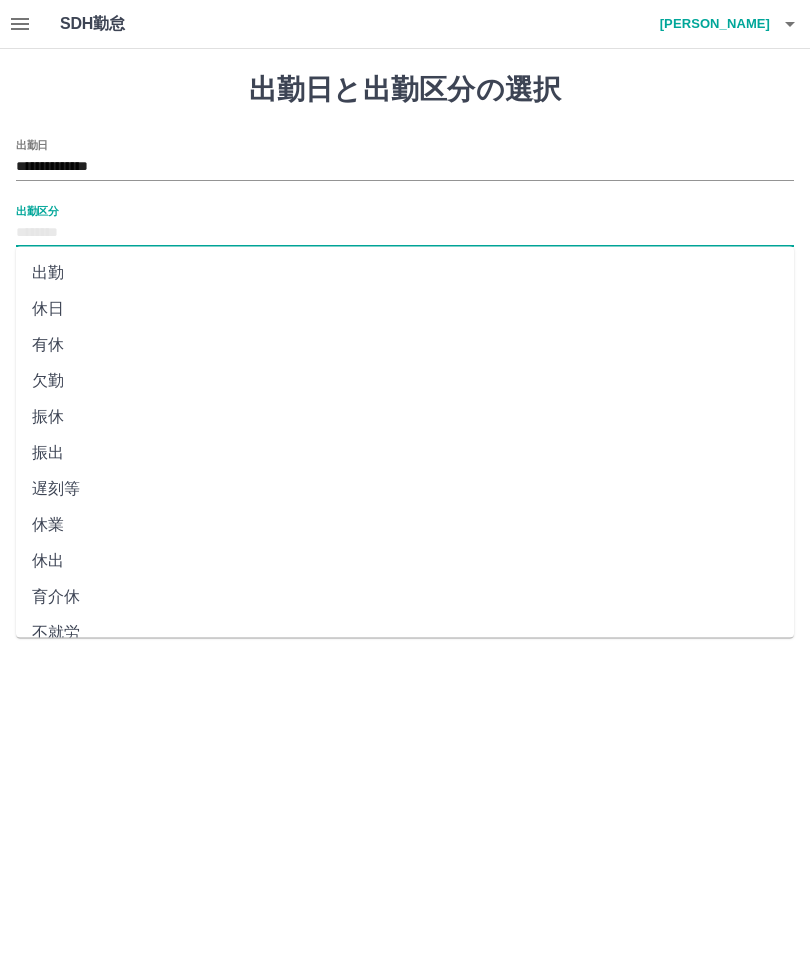 click on "出勤" at bounding box center [405, 273] 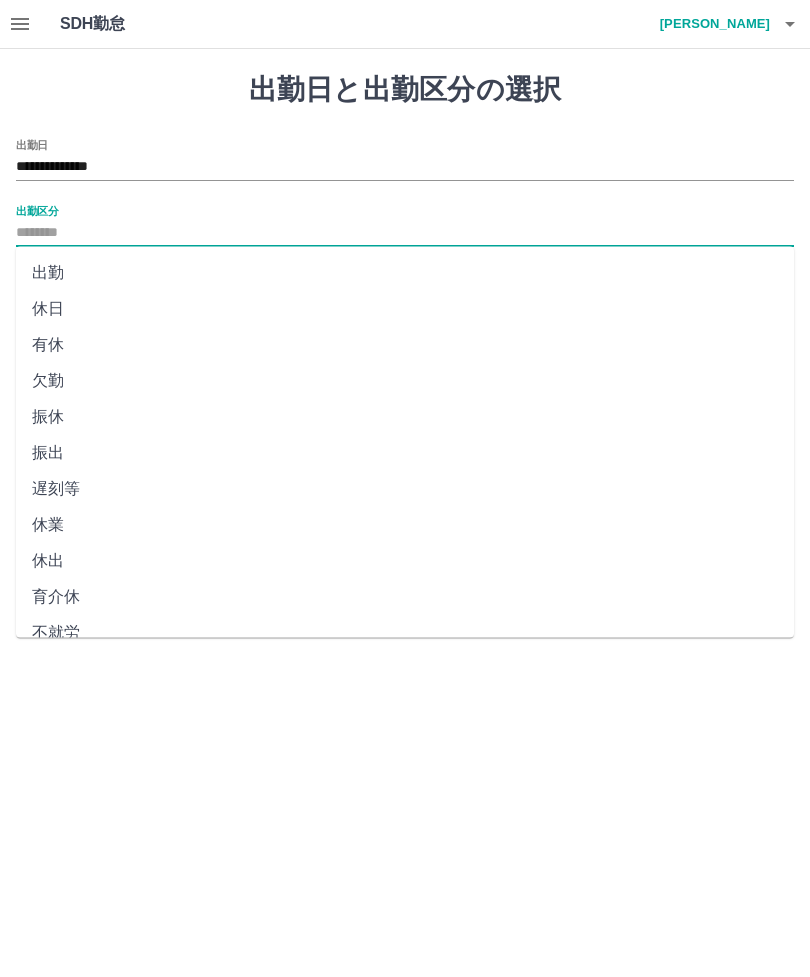 type on "**" 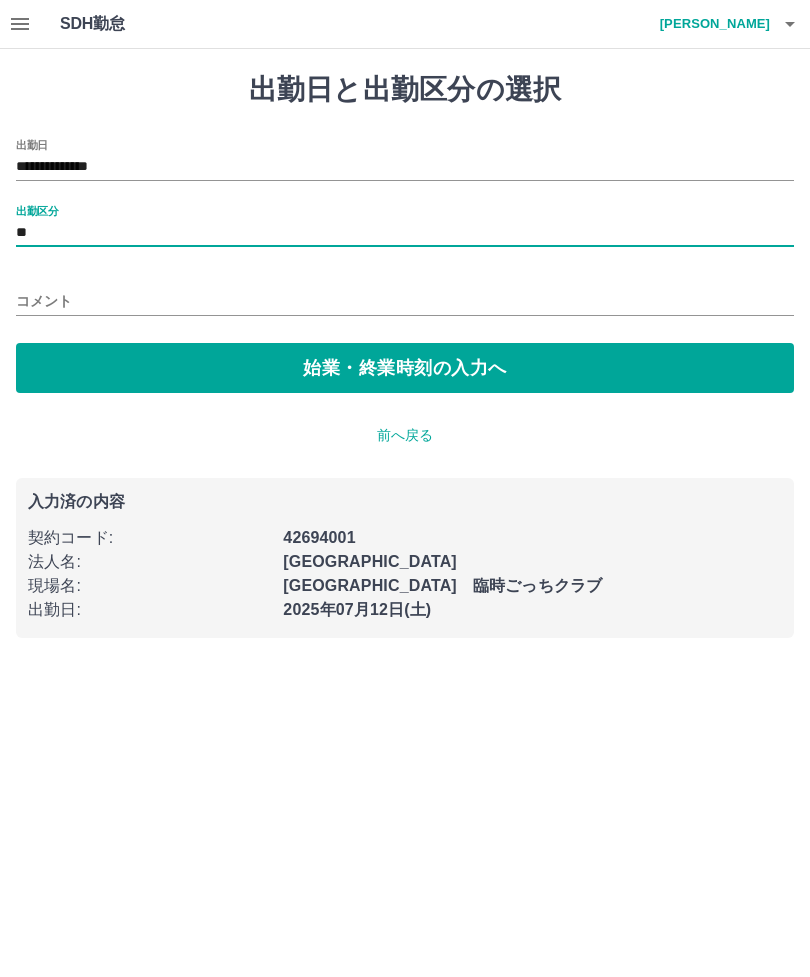 click on "始業・終業時刻の入力へ" at bounding box center (405, 368) 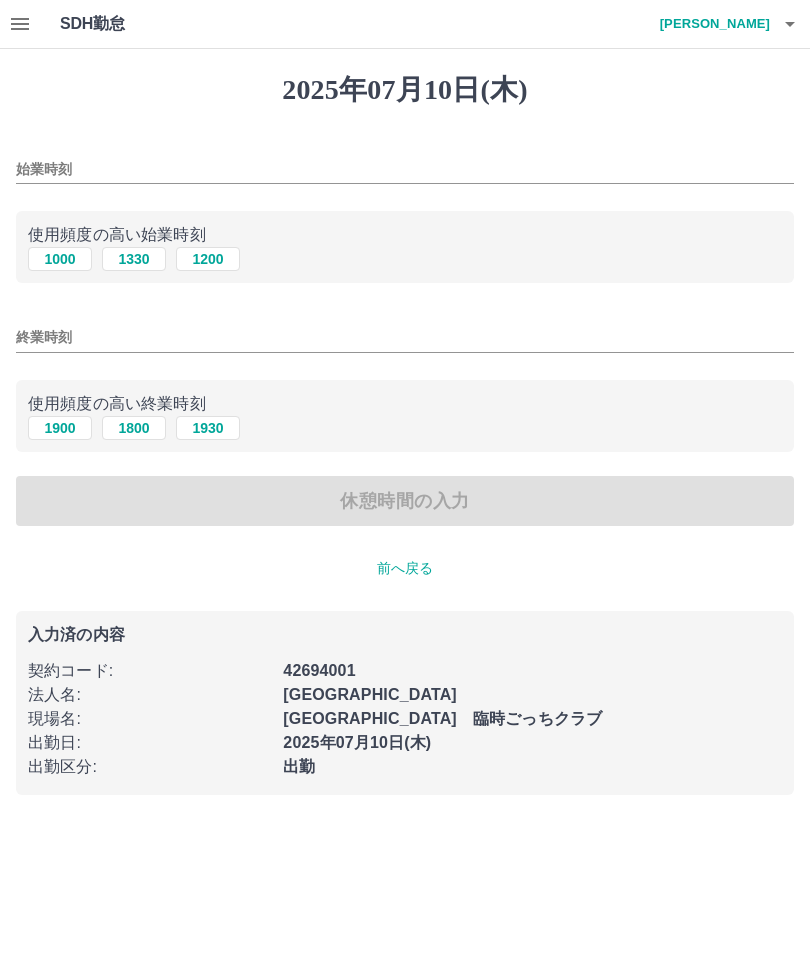 click on "1000" at bounding box center [60, 259] 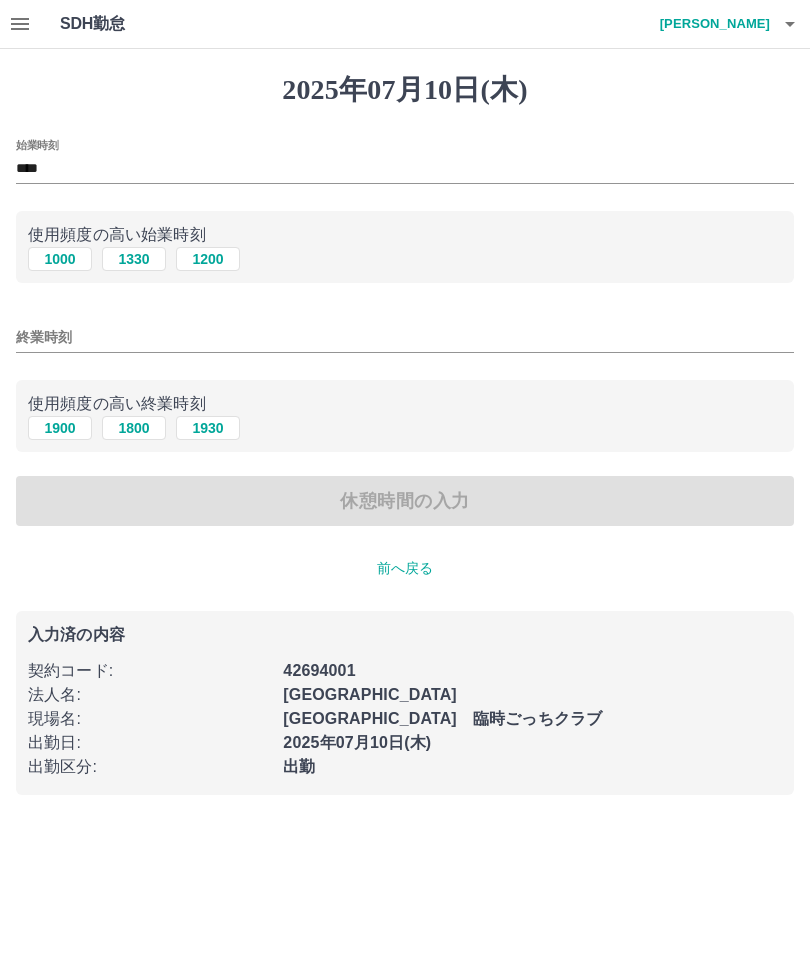 click on "1900" at bounding box center [60, 428] 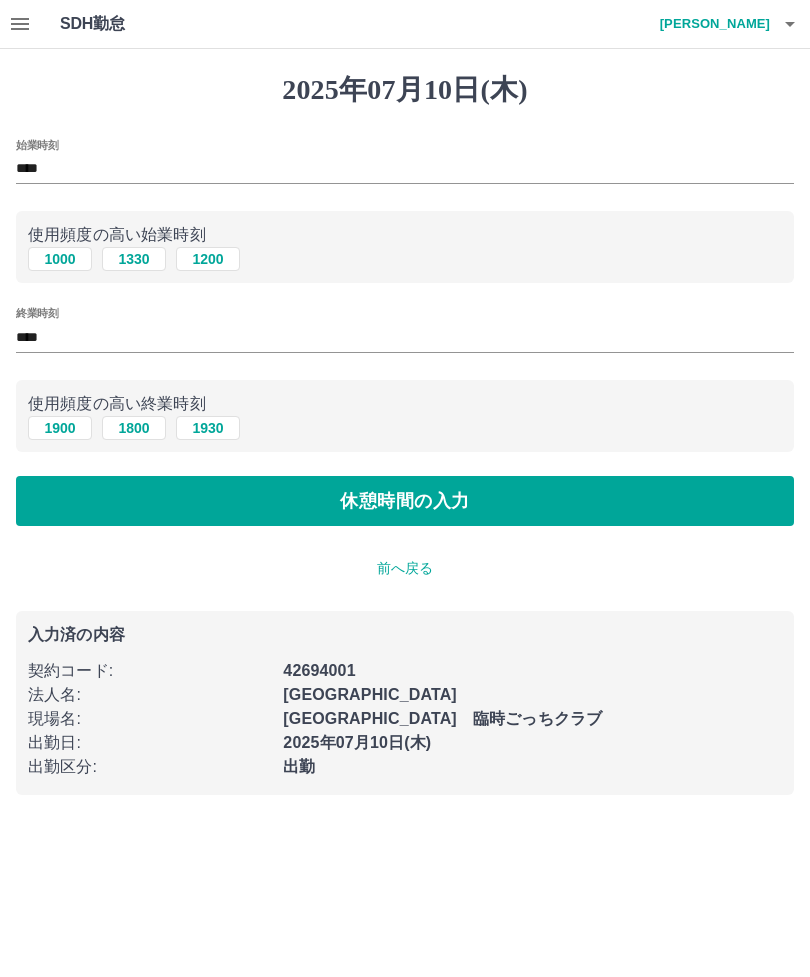 click on "休憩時間の入力" at bounding box center (405, 501) 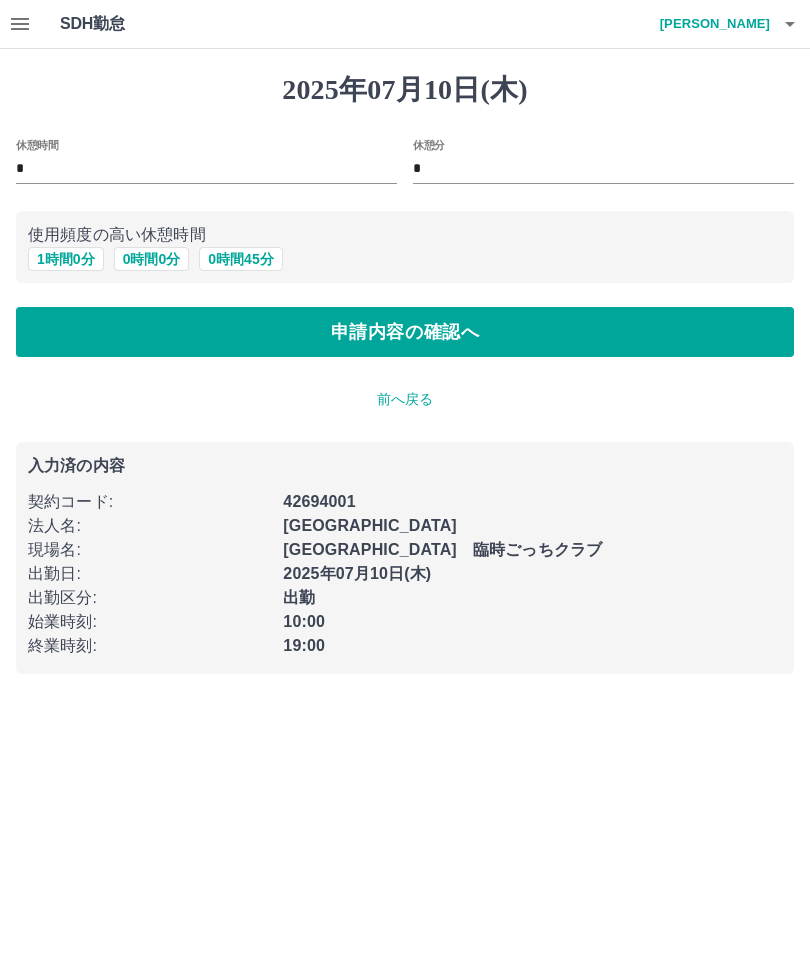 click on "1 時間 0 分" at bounding box center (66, 259) 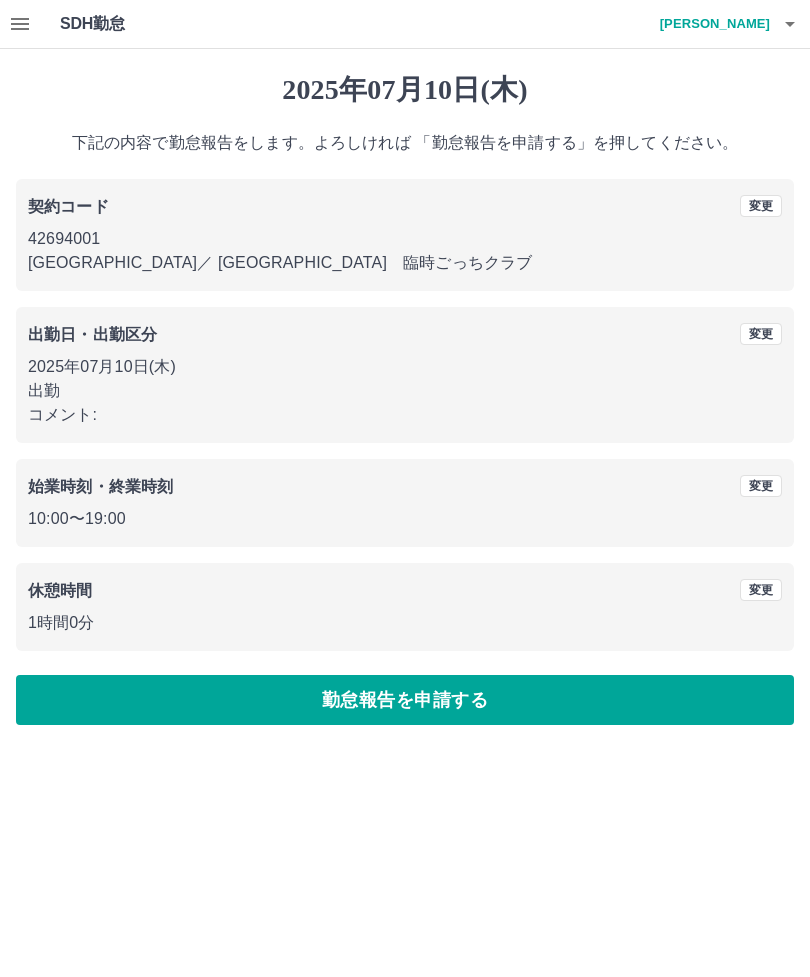 click on "勤怠報告を申請する" at bounding box center [405, 700] 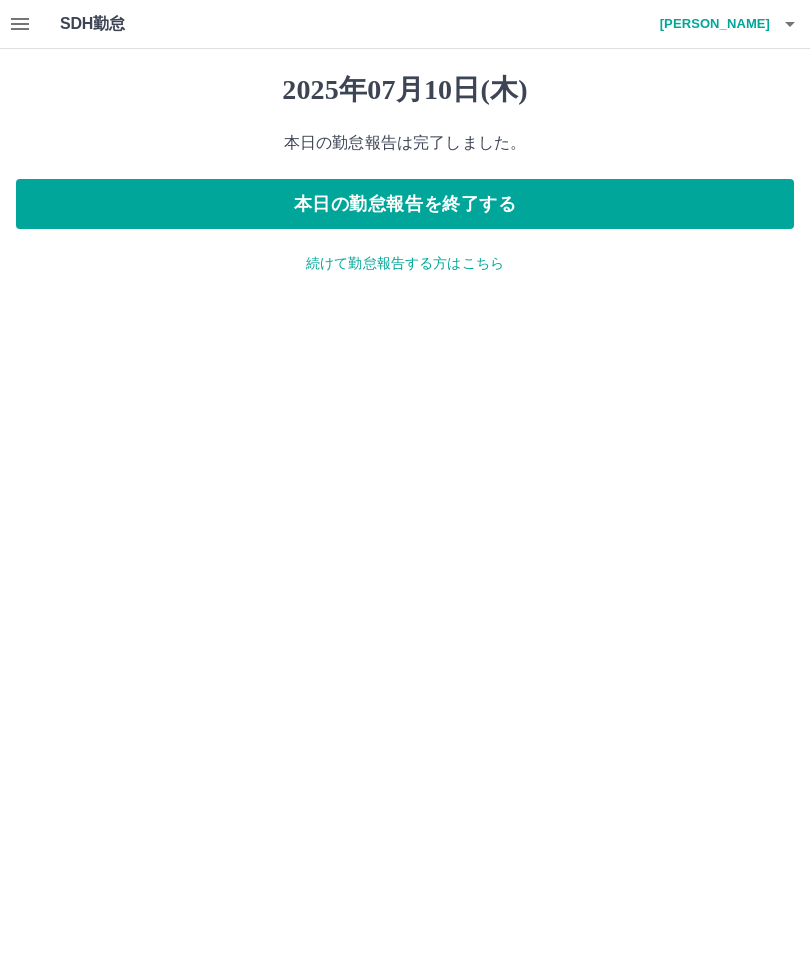 click on "続けて勤怠報告する方はこちら" at bounding box center [405, 263] 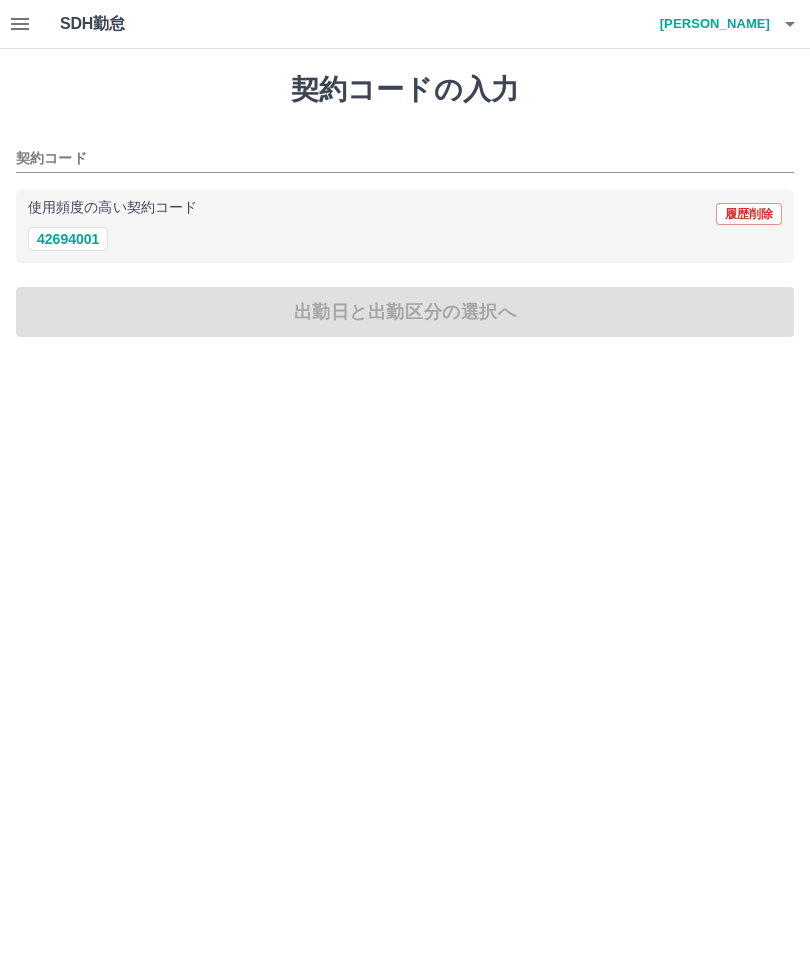 click on "42694001" at bounding box center [68, 239] 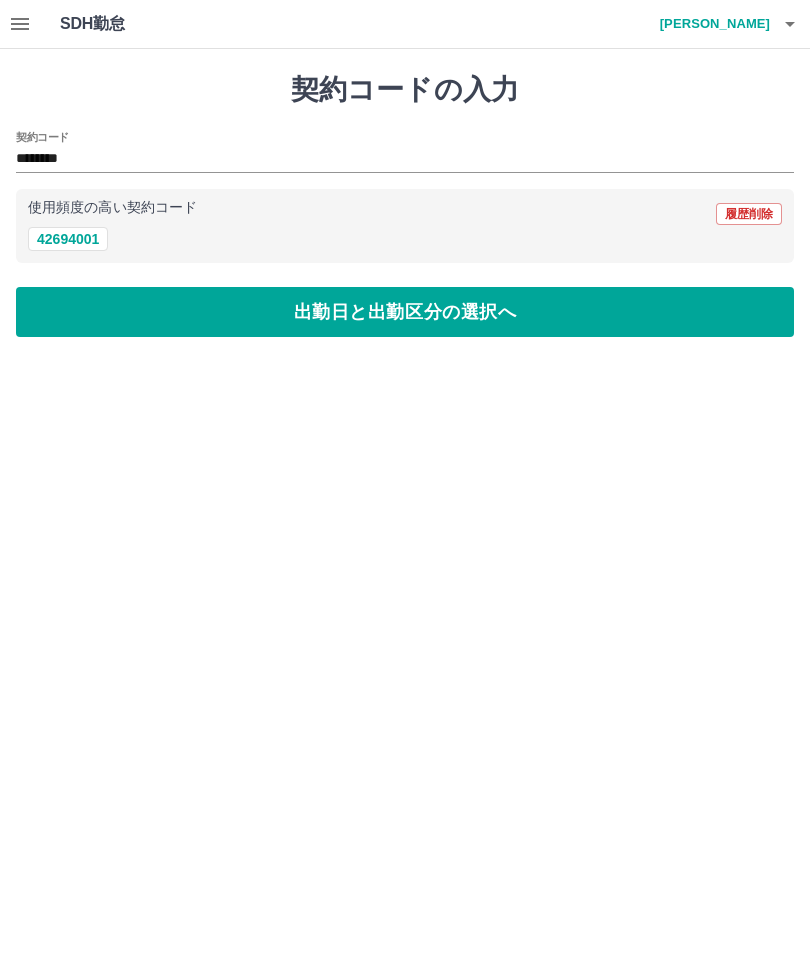 click on "出勤日と出勤区分の選択へ" at bounding box center [405, 312] 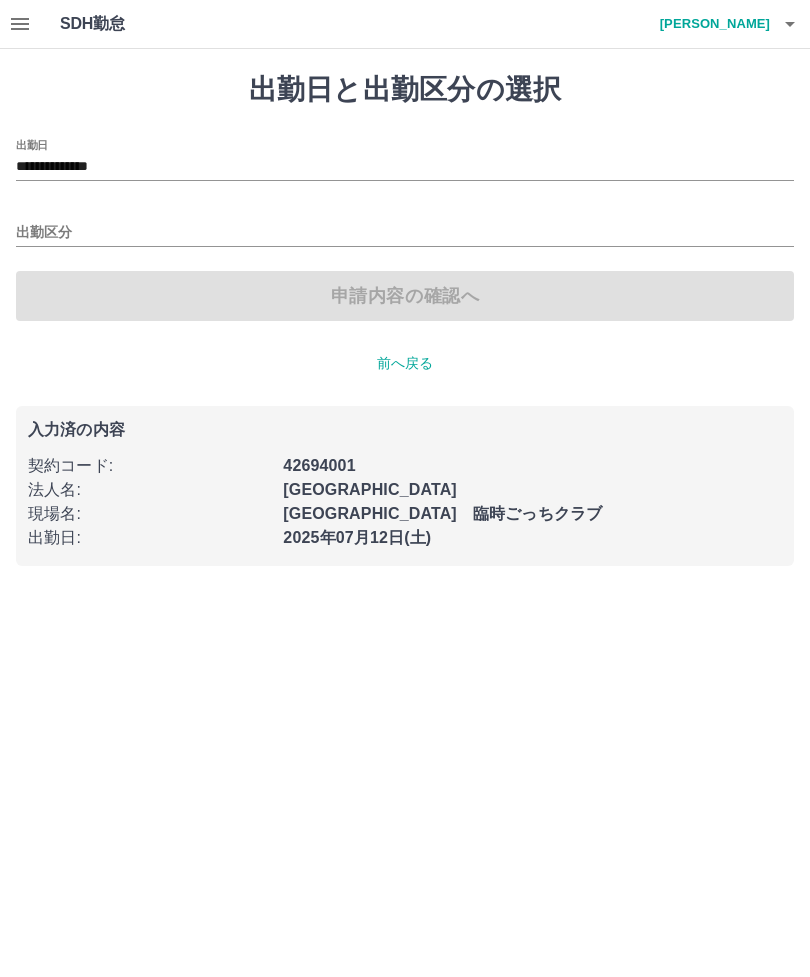 click on "**********" at bounding box center [405, 167] 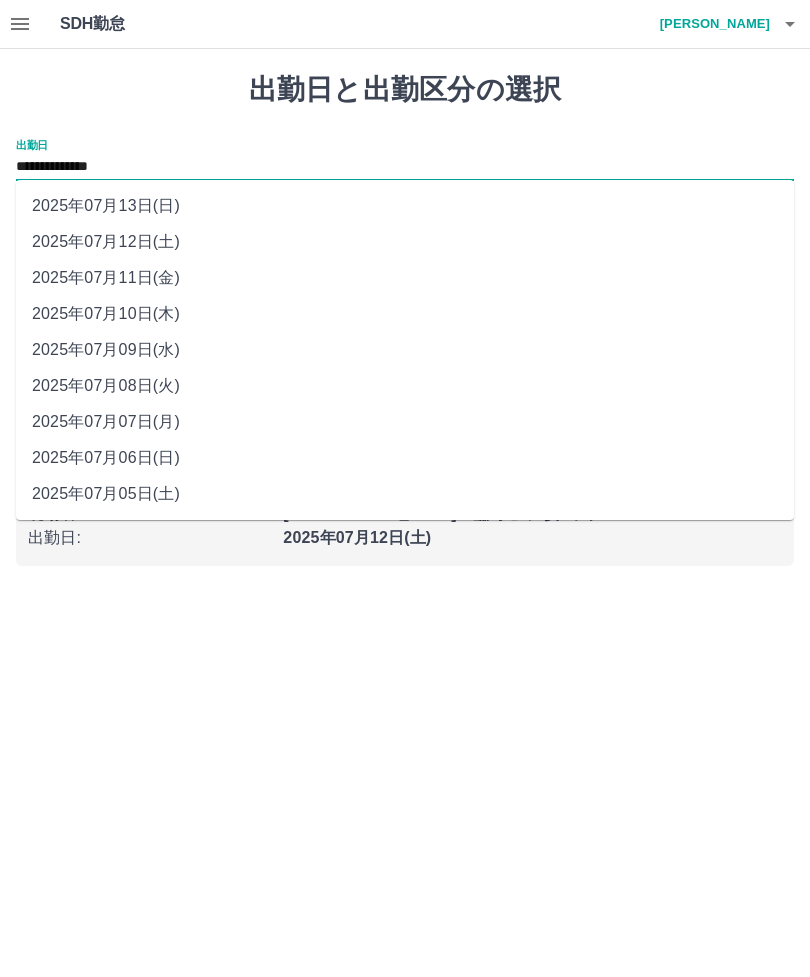 click on "2025年07月10日(木)" at bounding box center [405, 314] 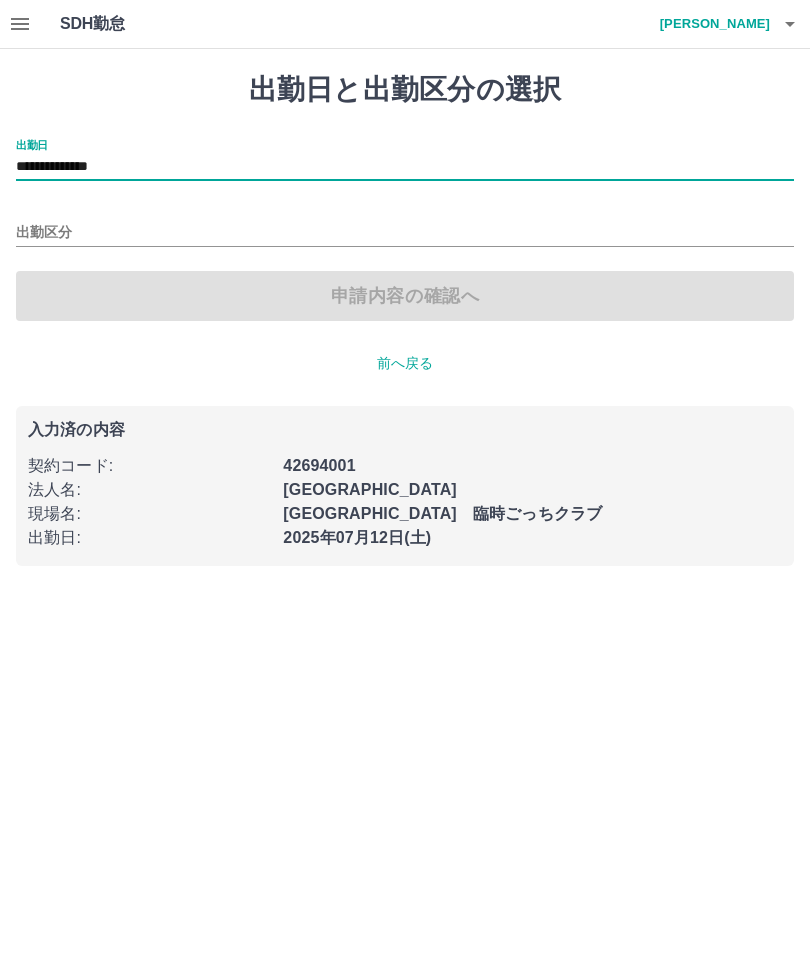 click on "出勤区分" at bounding box center (405, 233) 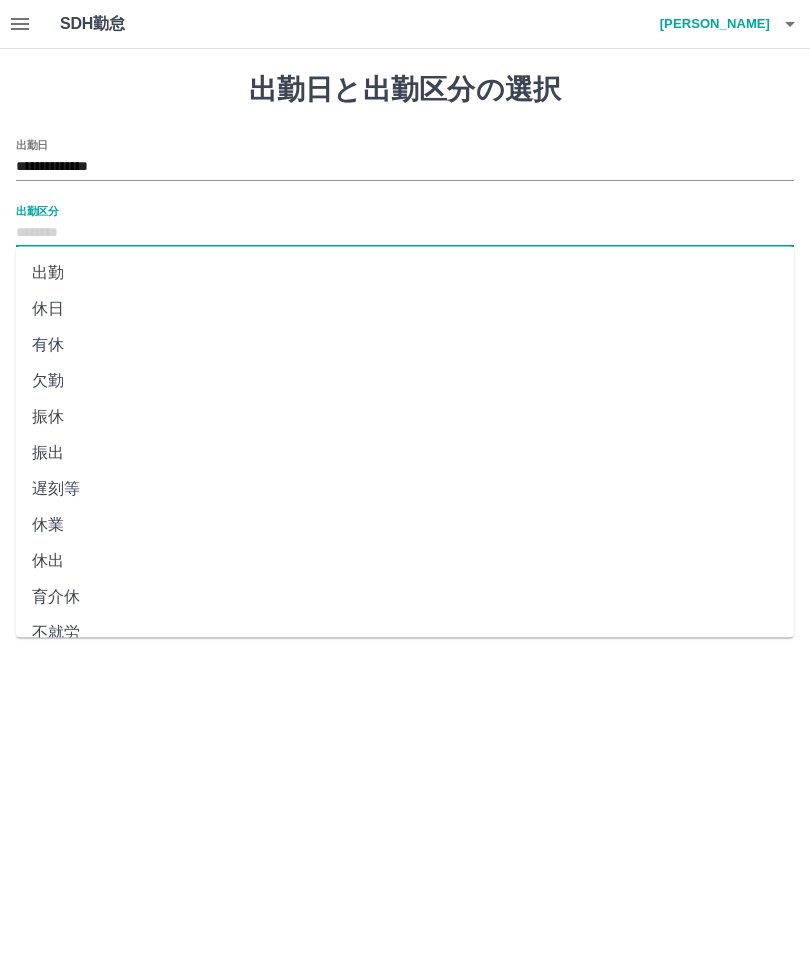 click on "出勤" at bounding box center (405, 273) 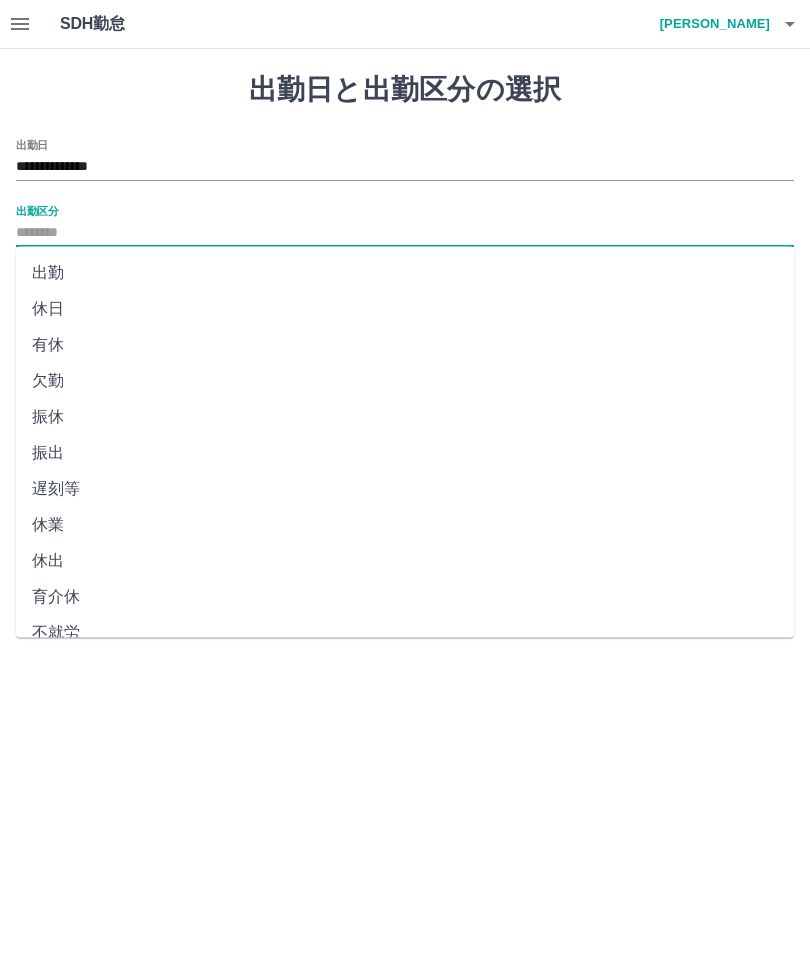 type on "**" 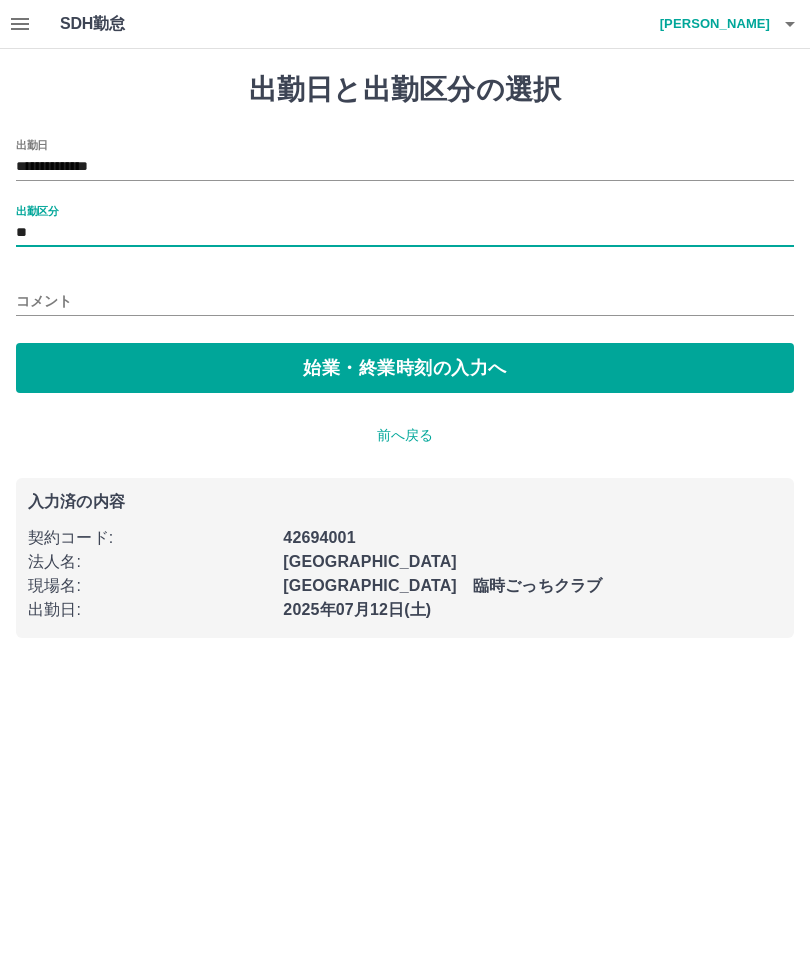 click on "始業・終業時刻の入力へ" at bounding box center [405, 368] 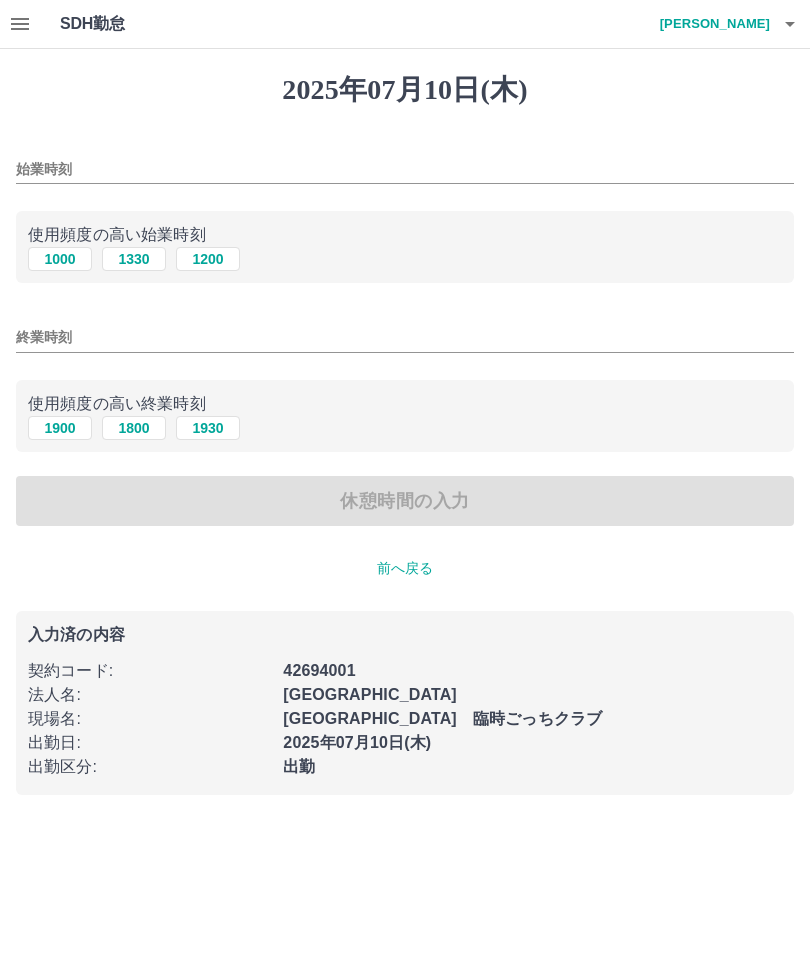 click on "1000" at bounding box center (60, 259) 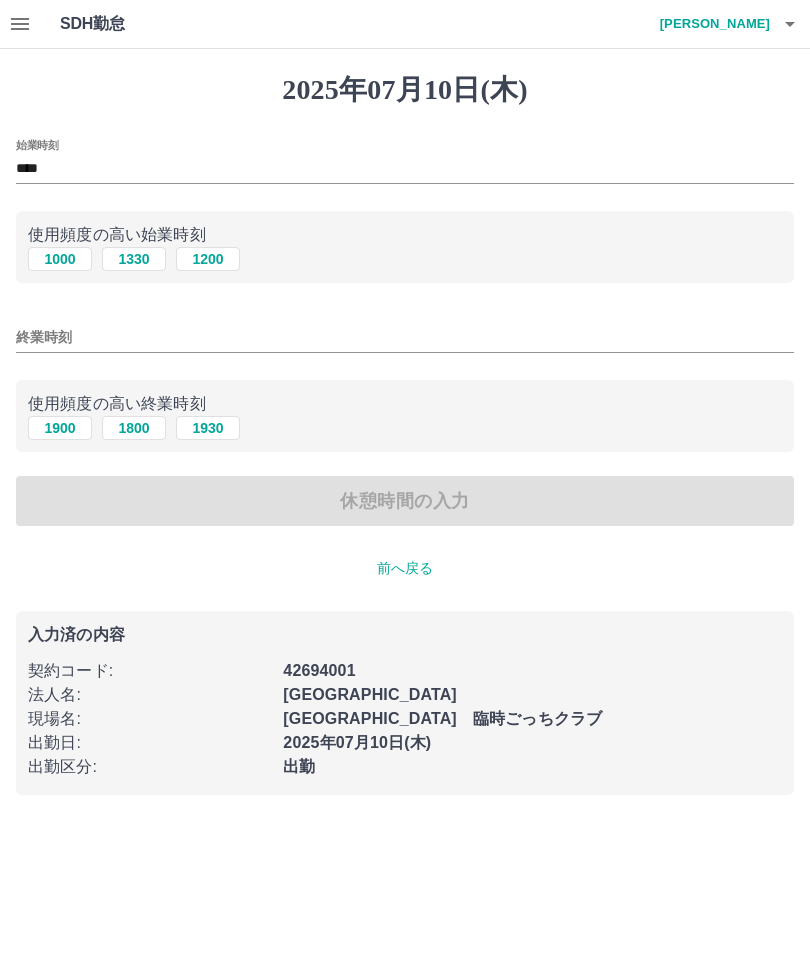 click on "1900" at bounding box center (60, 428) 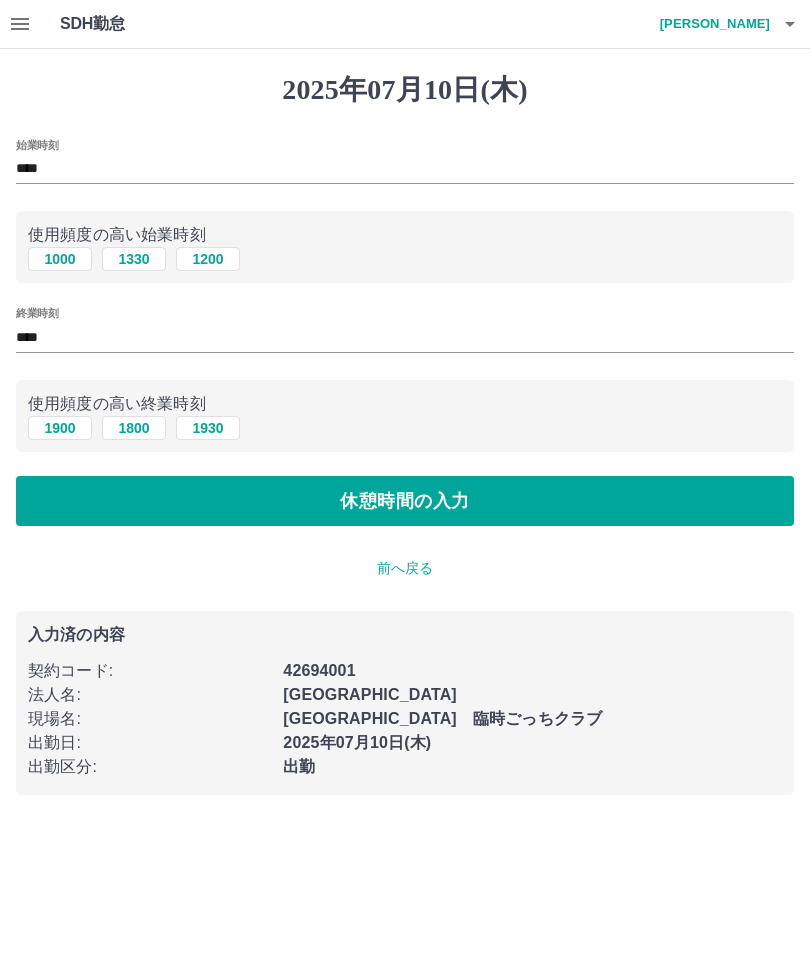 click on "休憩時間の入力" at bounding box center (405, 501) 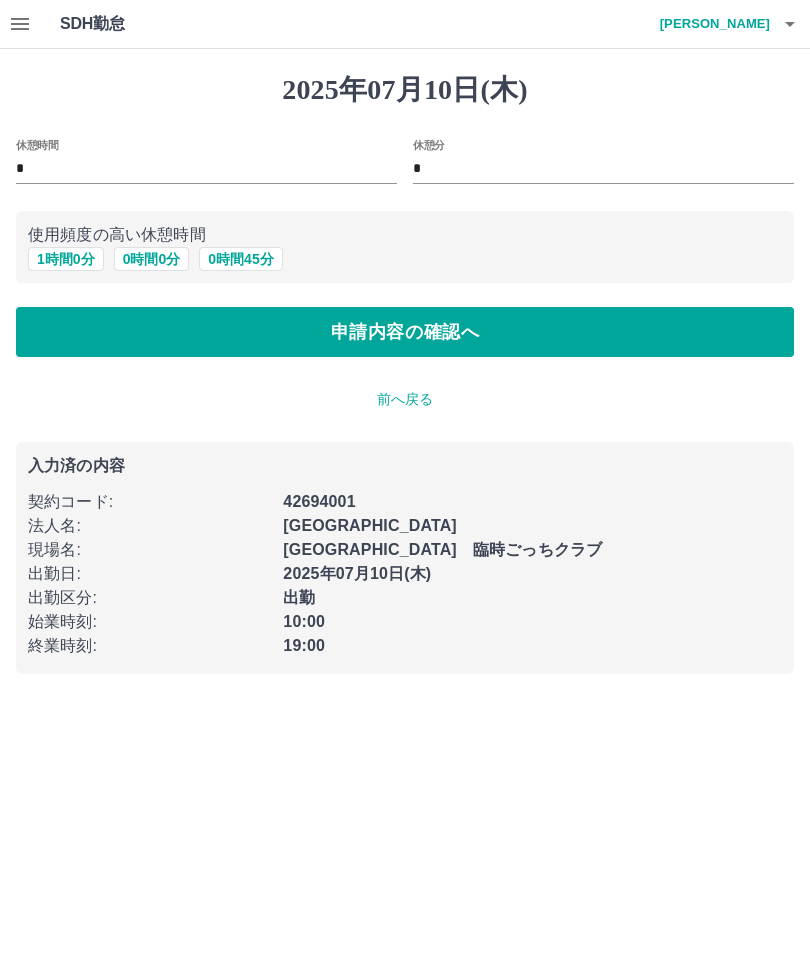 click on "1 時間 0 分" at bounding box center (66, 259) 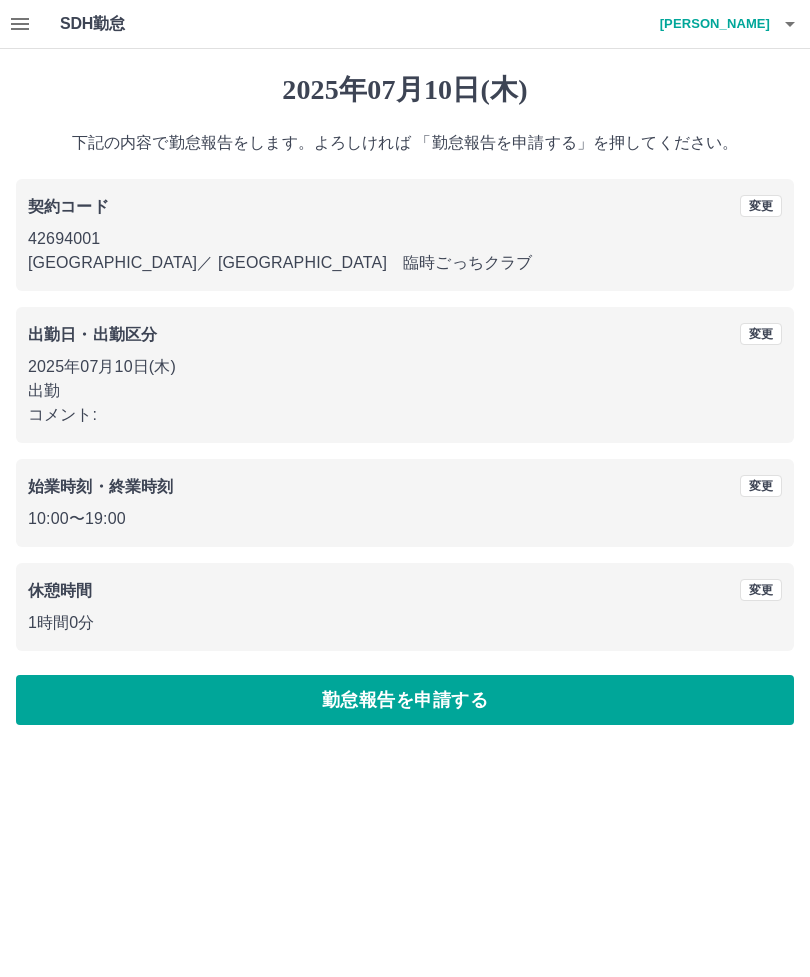 click on "勤怠報告を申請する" at bounding box center [405, 700] 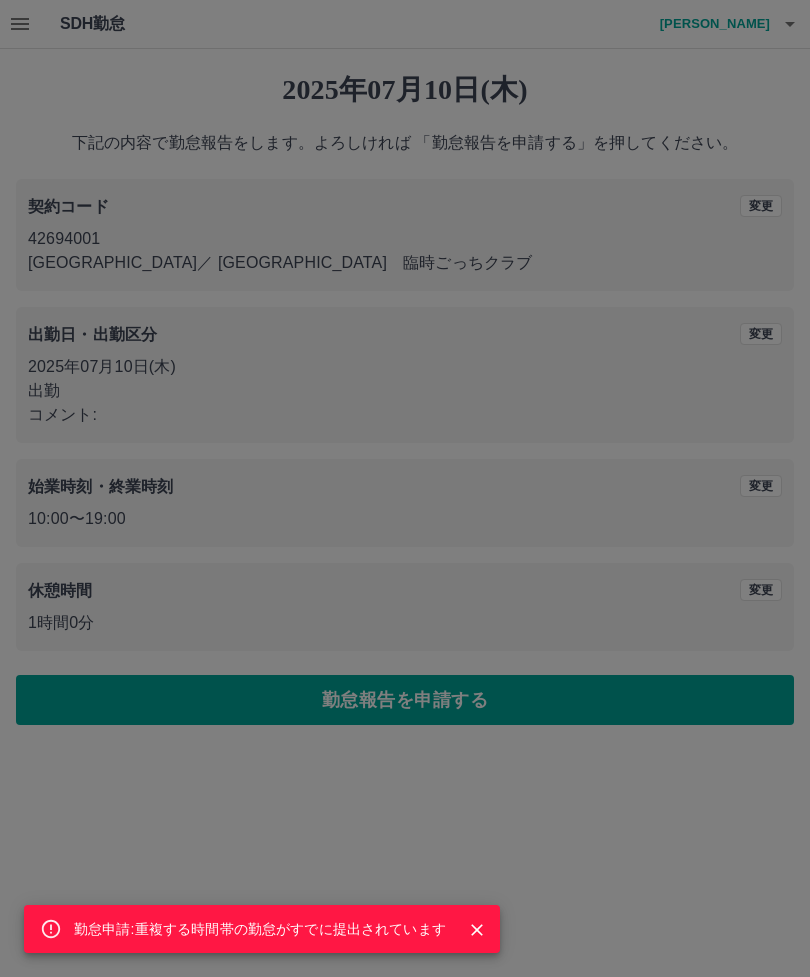 click at bounding box center (469, 929) 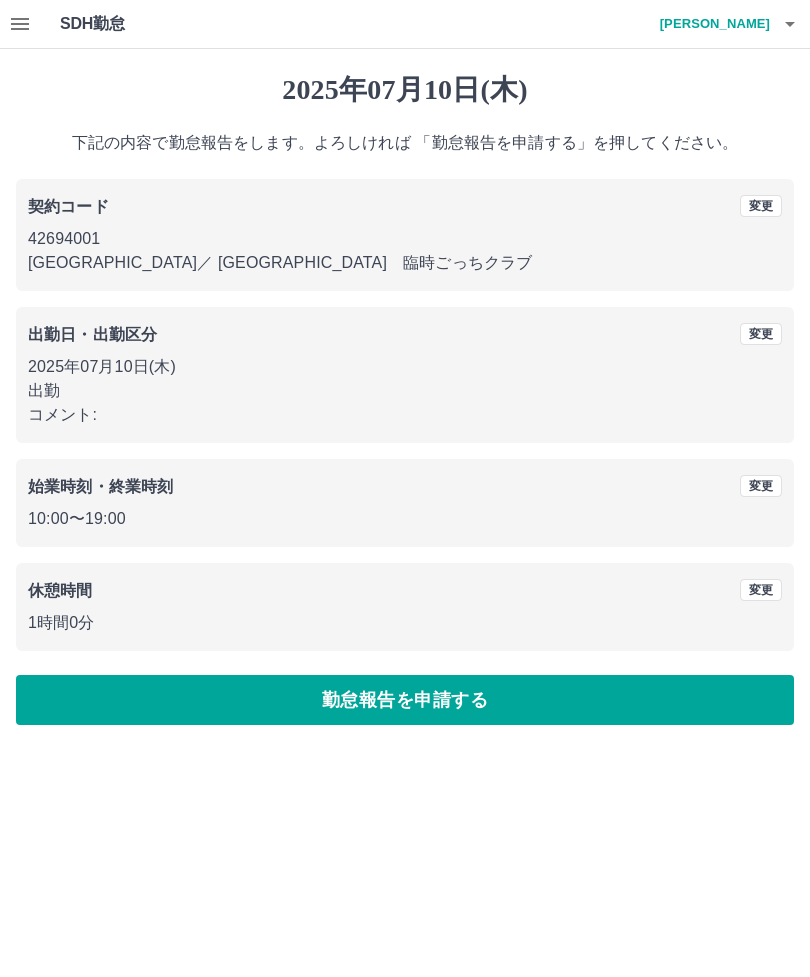 click 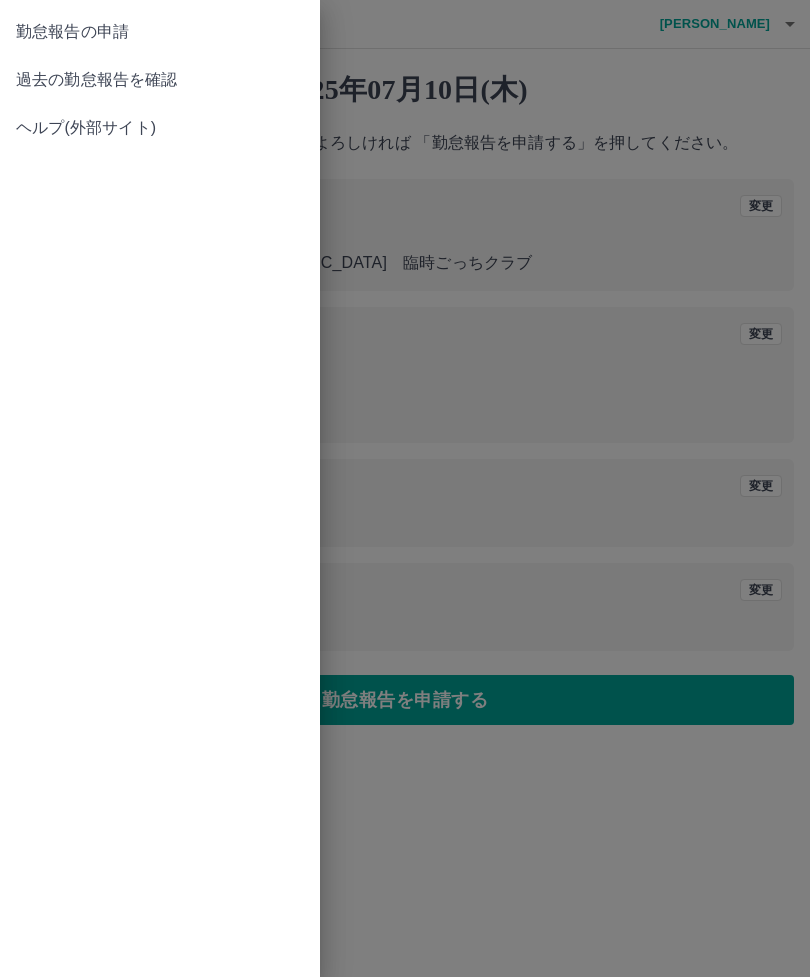 click on "勤怠報告の申請" at bounding box center (160, 32) 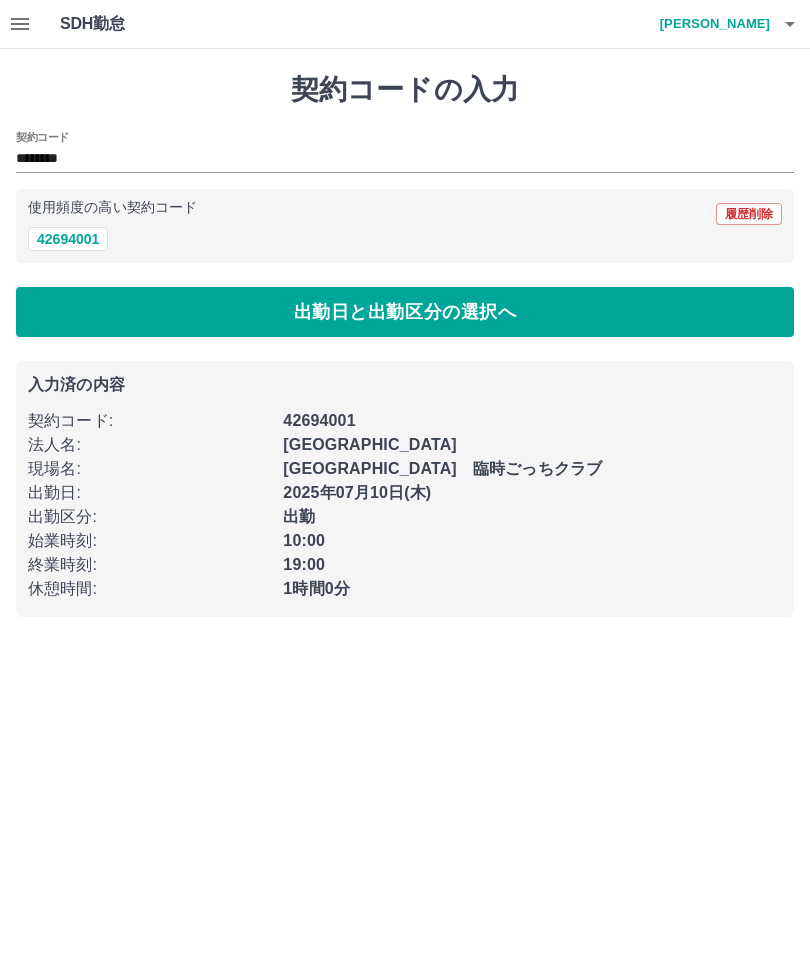 click on "42694001" at bounding box center [68, 239] 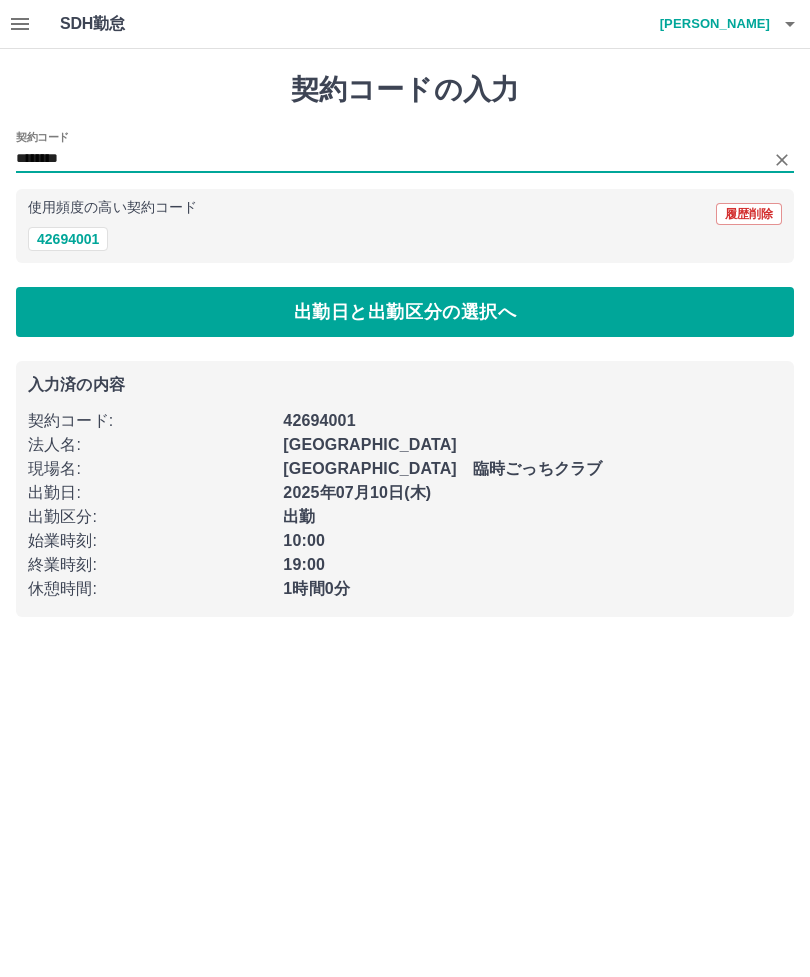 click on "出勤日と出勤区分の選択へ" at bounding box center (405, 312) 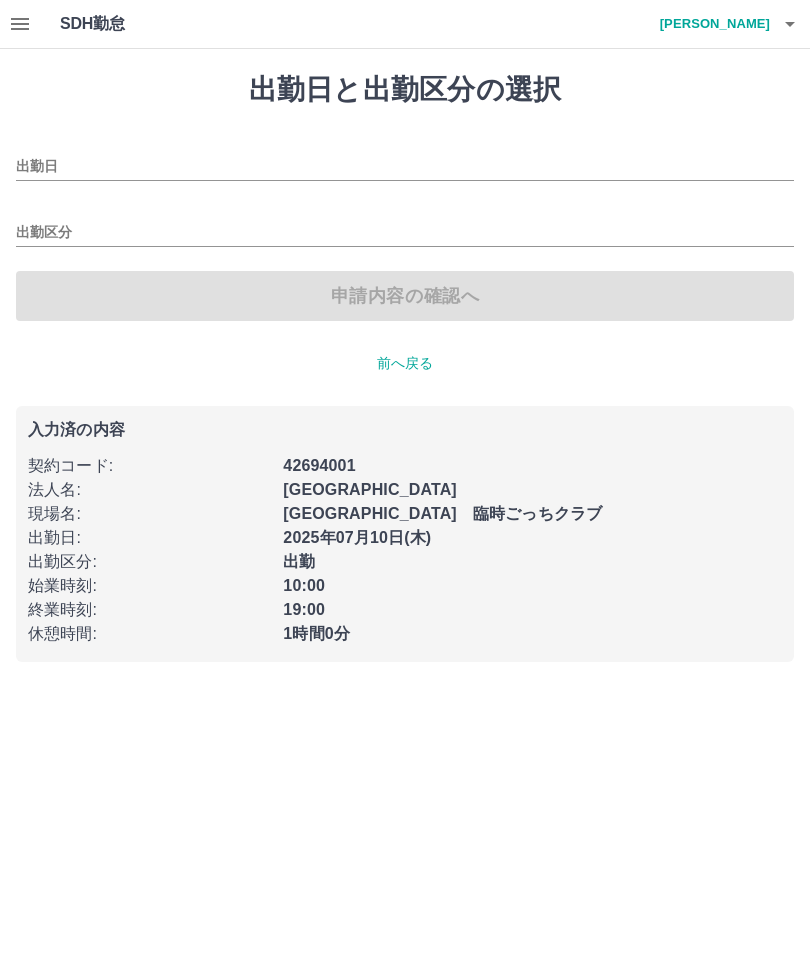 type on "**********" 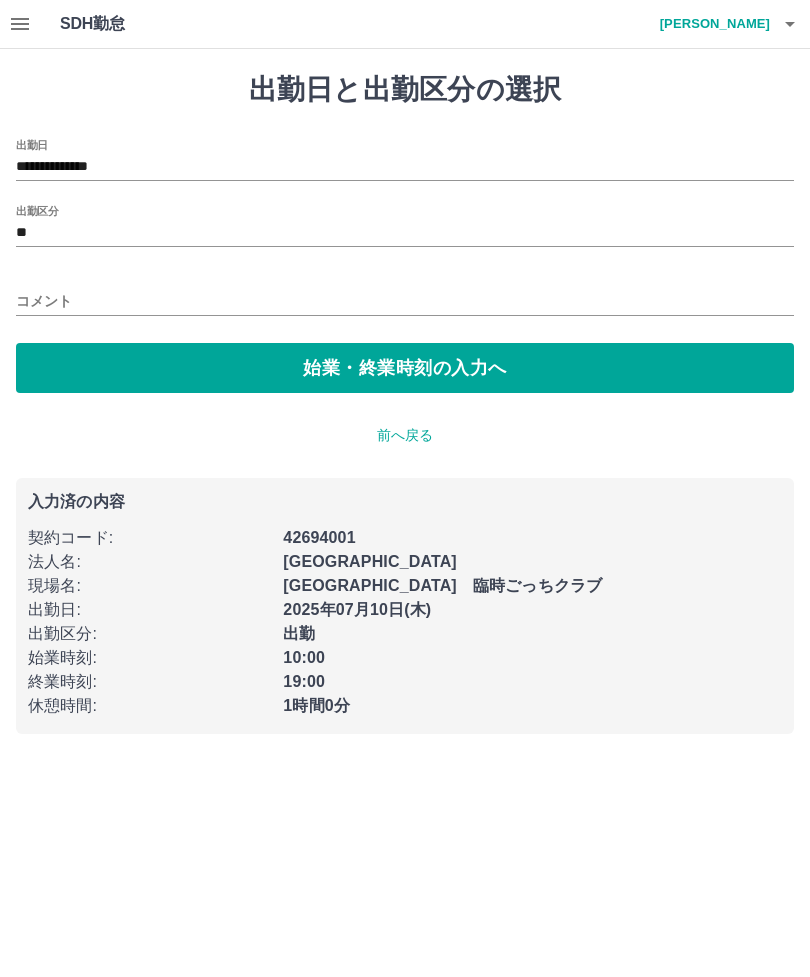 click on "**********" at bounding box center [405, 167] 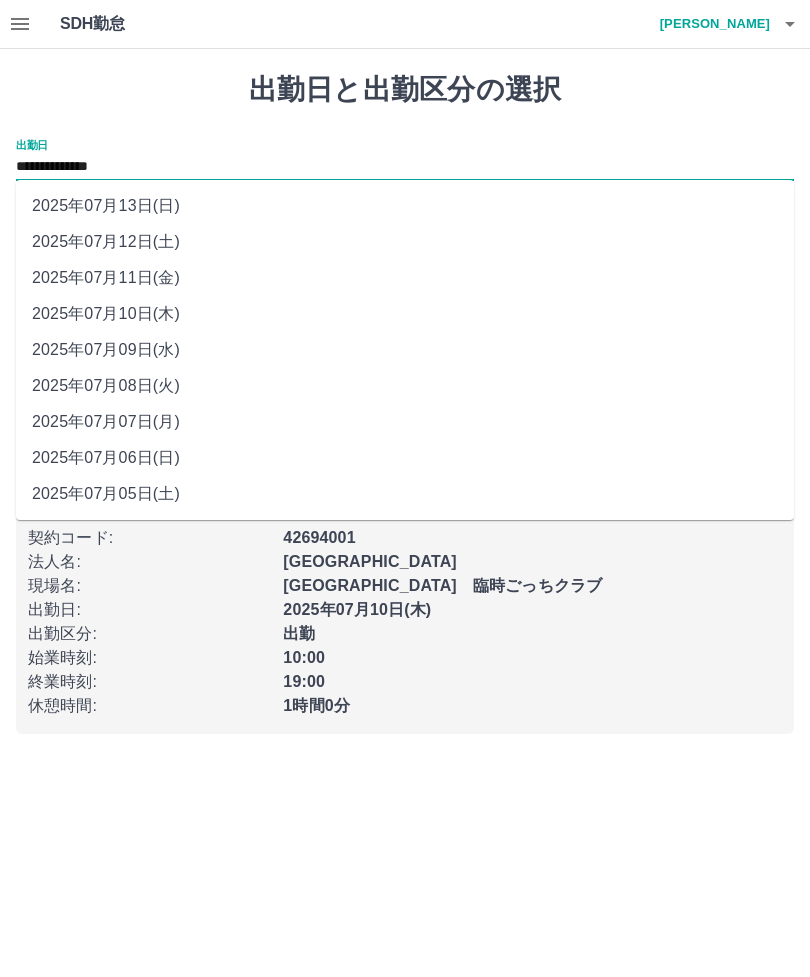 click on "2025年07月11日(金)" at bounding box center [405, 278] 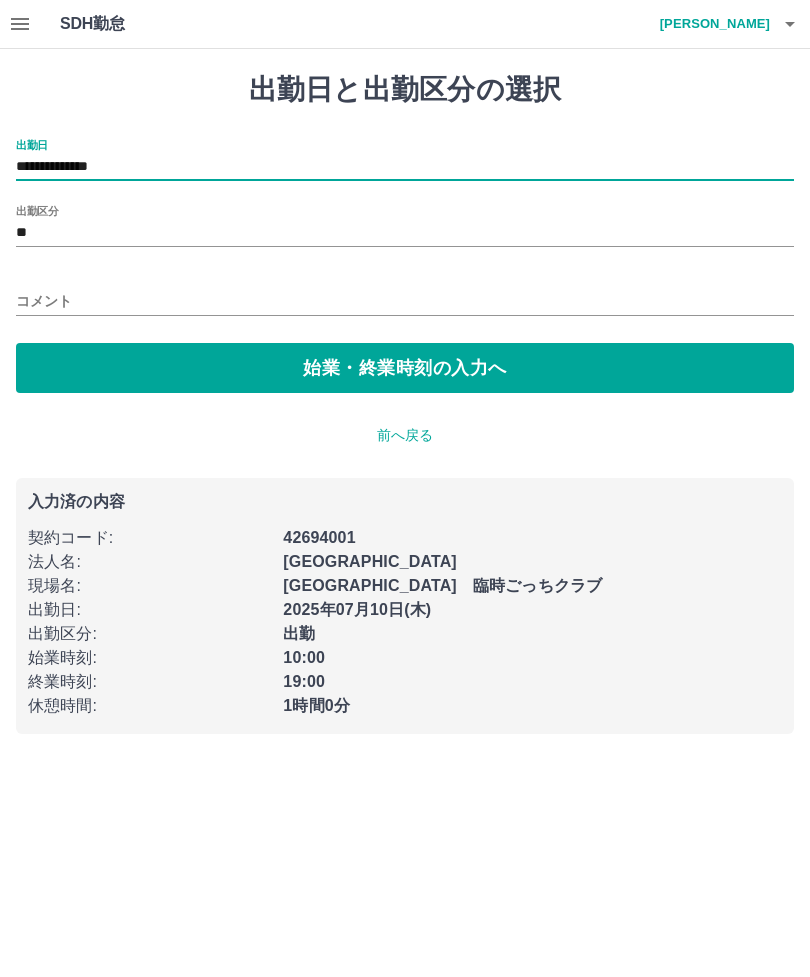 click on "始業・終業時刻の入力へ" at bounding box center [405, 368] 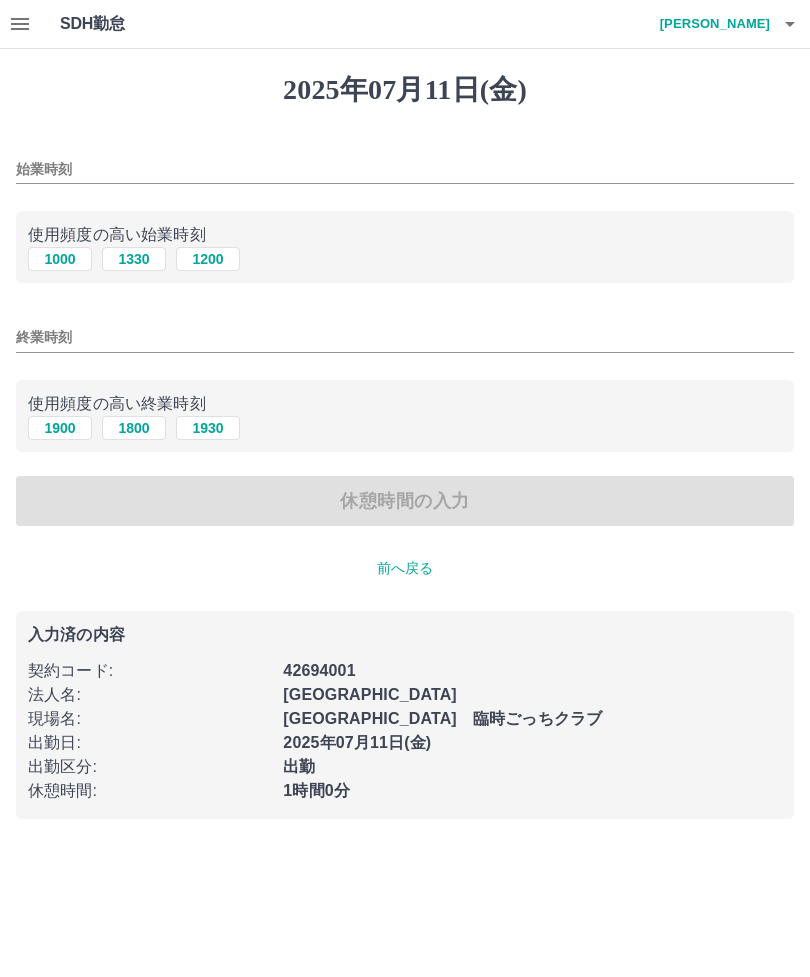 click on "1000" at bounding box center (60, 259) 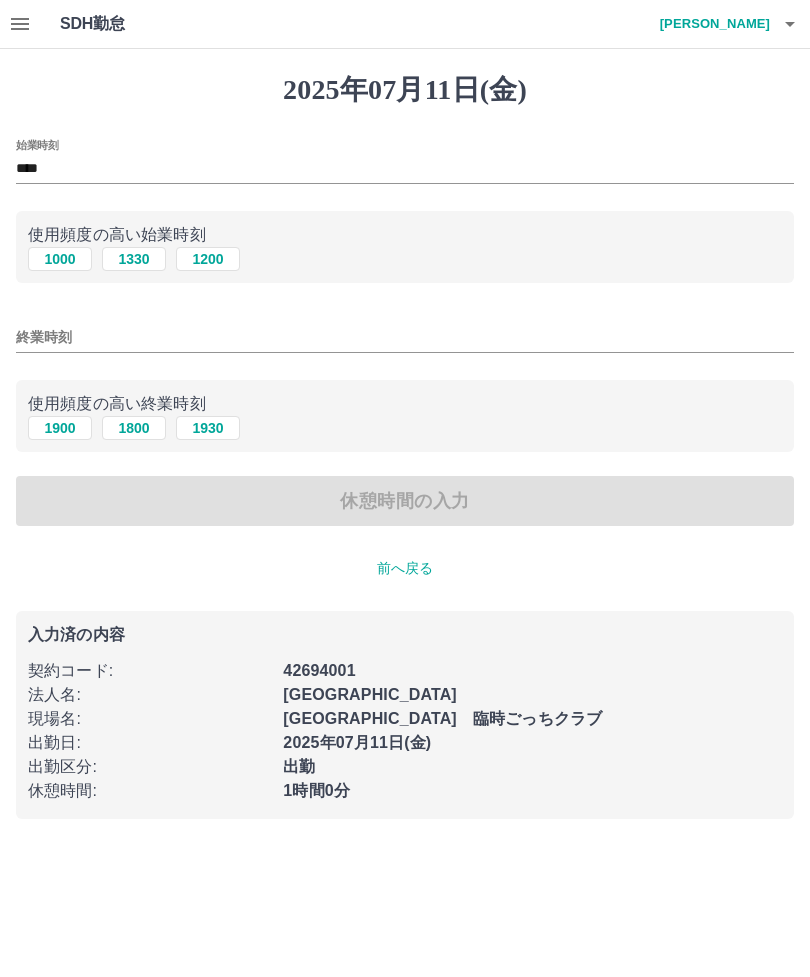 click on "1900" at bounding box center [60, 428] 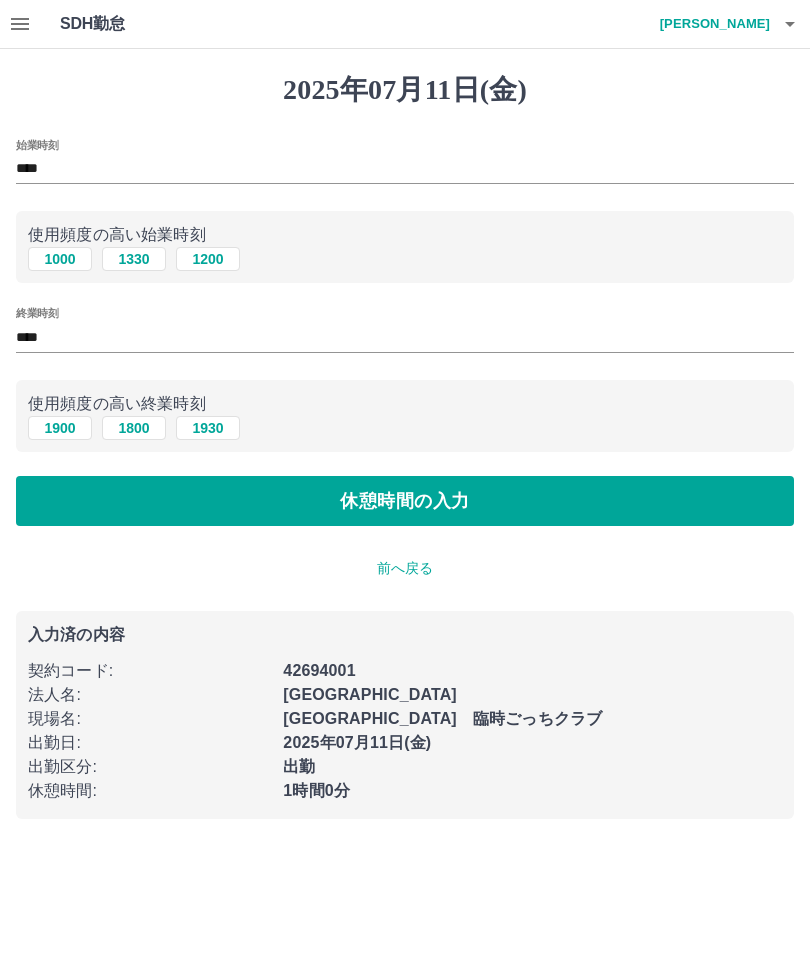click on "休憩時間の入力" at bounding box center (405, 501) 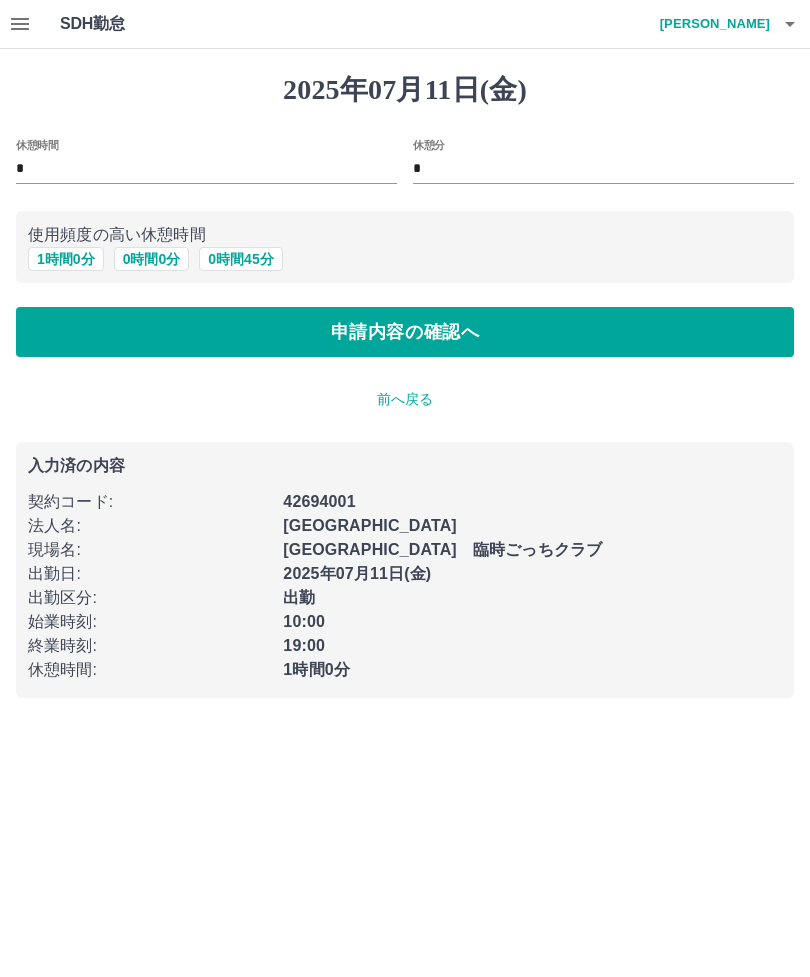 click on "1 時間 0 分" at bounding box center [66, 259] 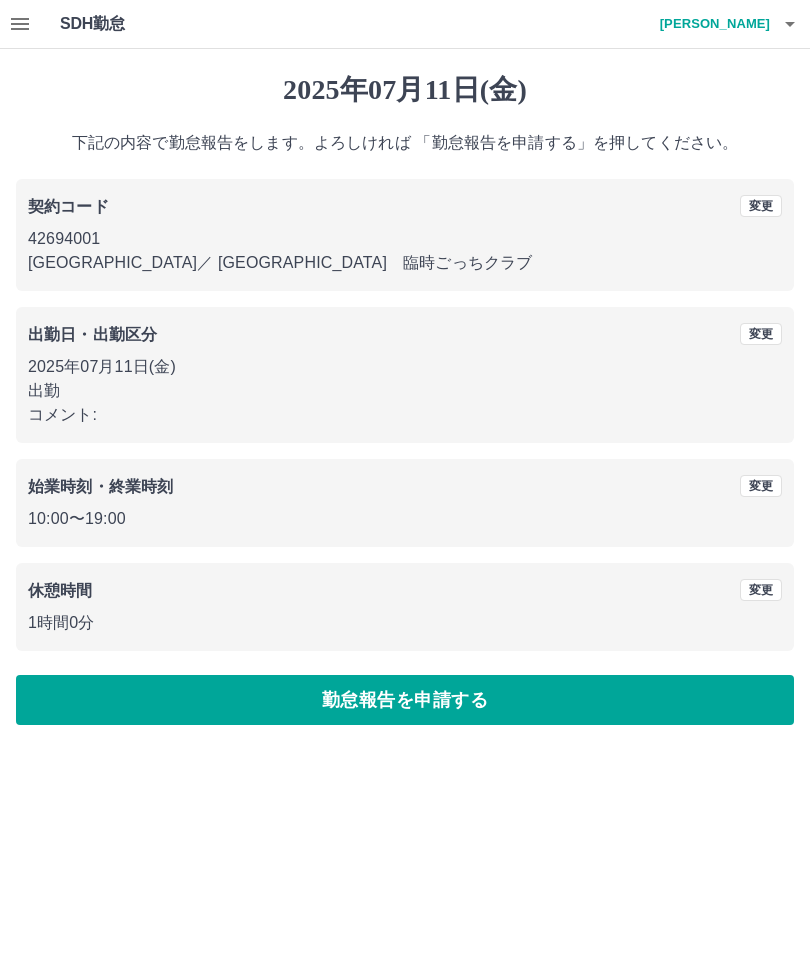 click on "勤怠報告を申請する" at bounding box center [405, 700] 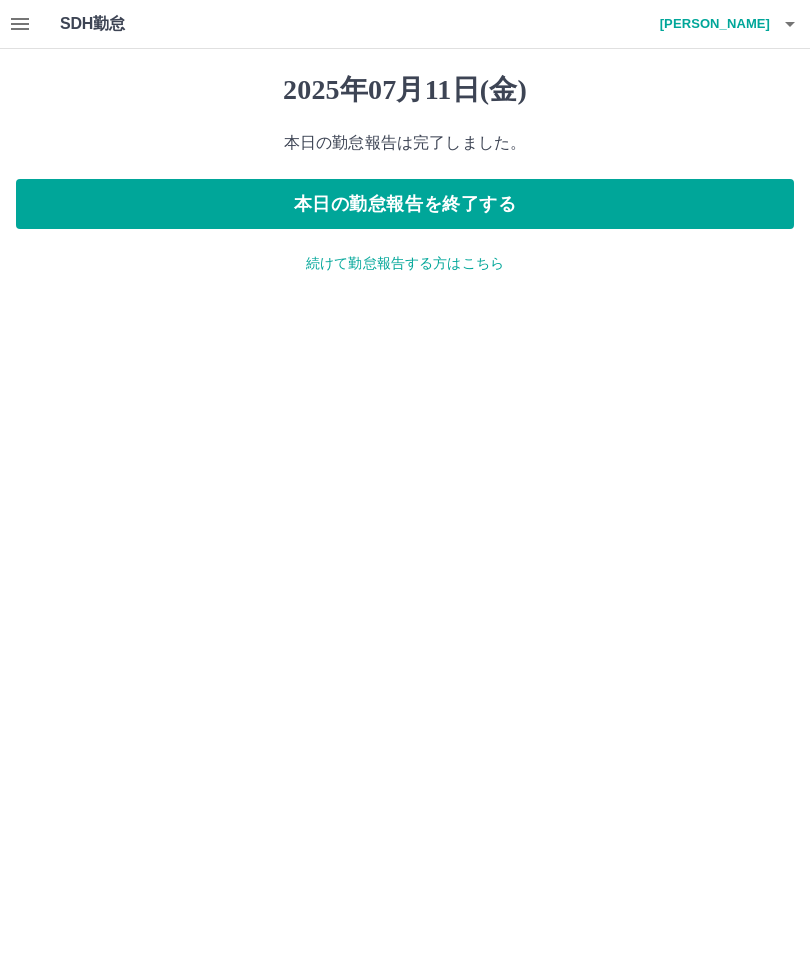 click on "続けて勤怠報告する方はこちら" at bounding box center [405, 263] 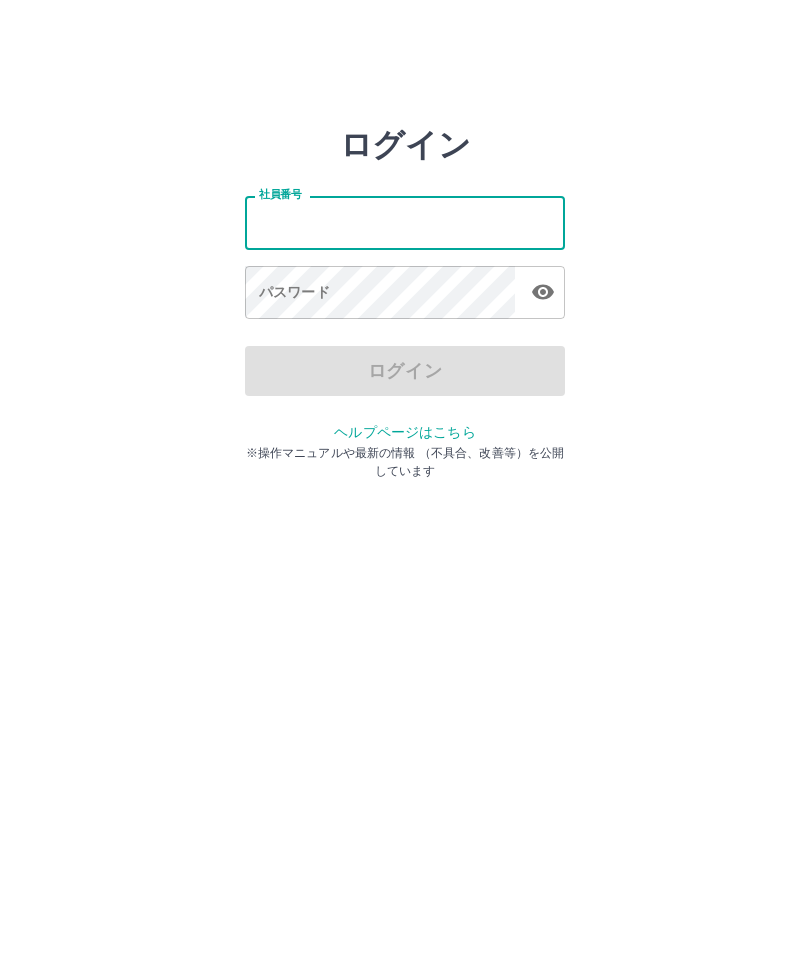 scroll, scrollTop: 0, scrollLeft: 0, axis: both 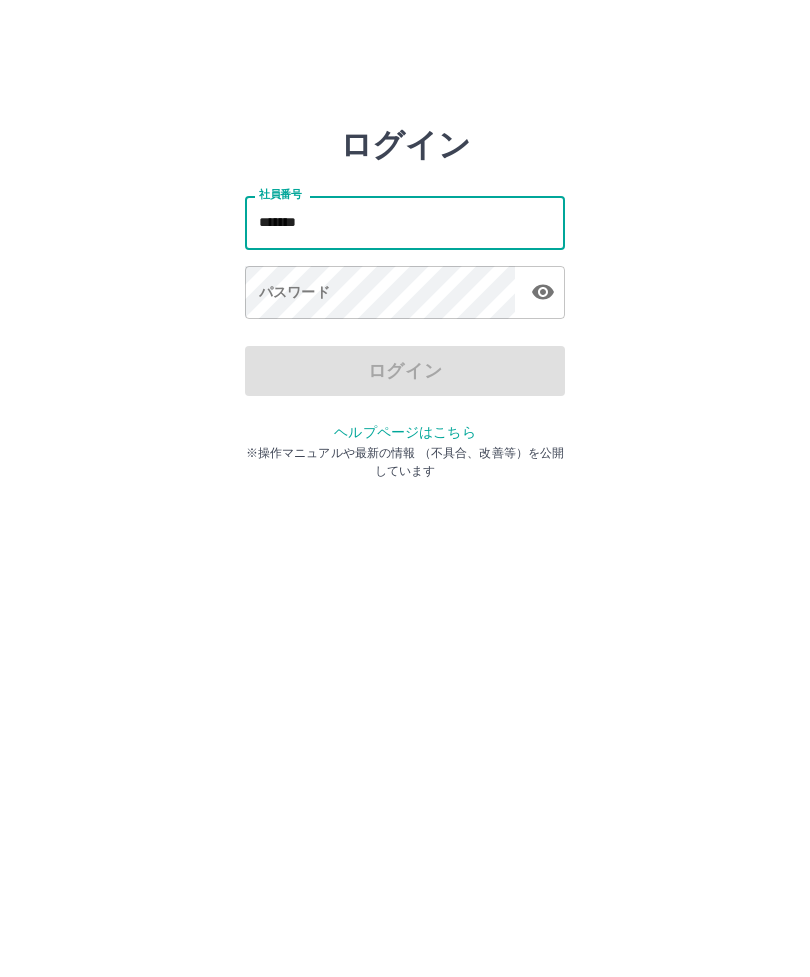 type on "*******" 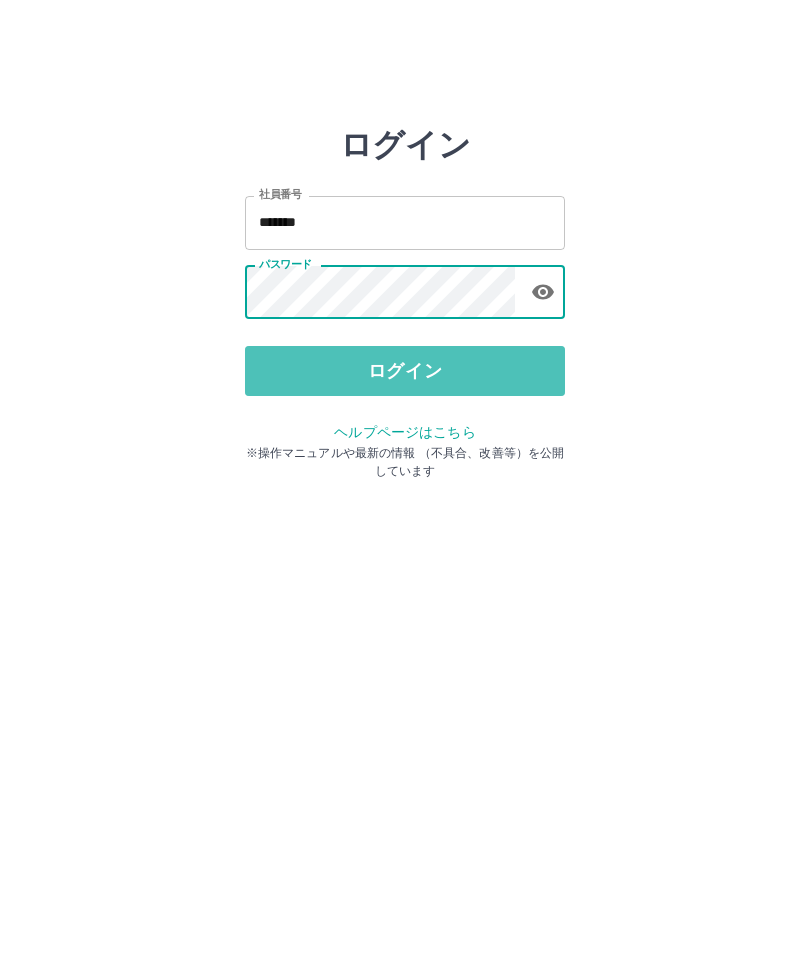 click on "ログイン" at bounding box center (405, 371) 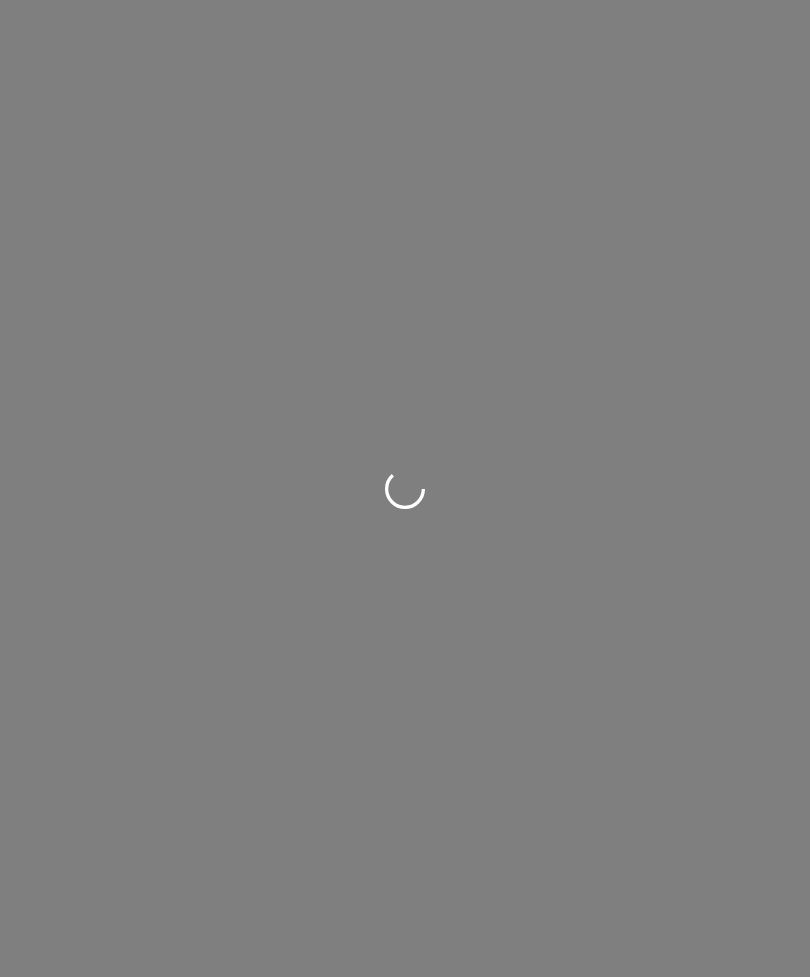scroll, scrollTop: 0, scrollLeft: 0, axis: both 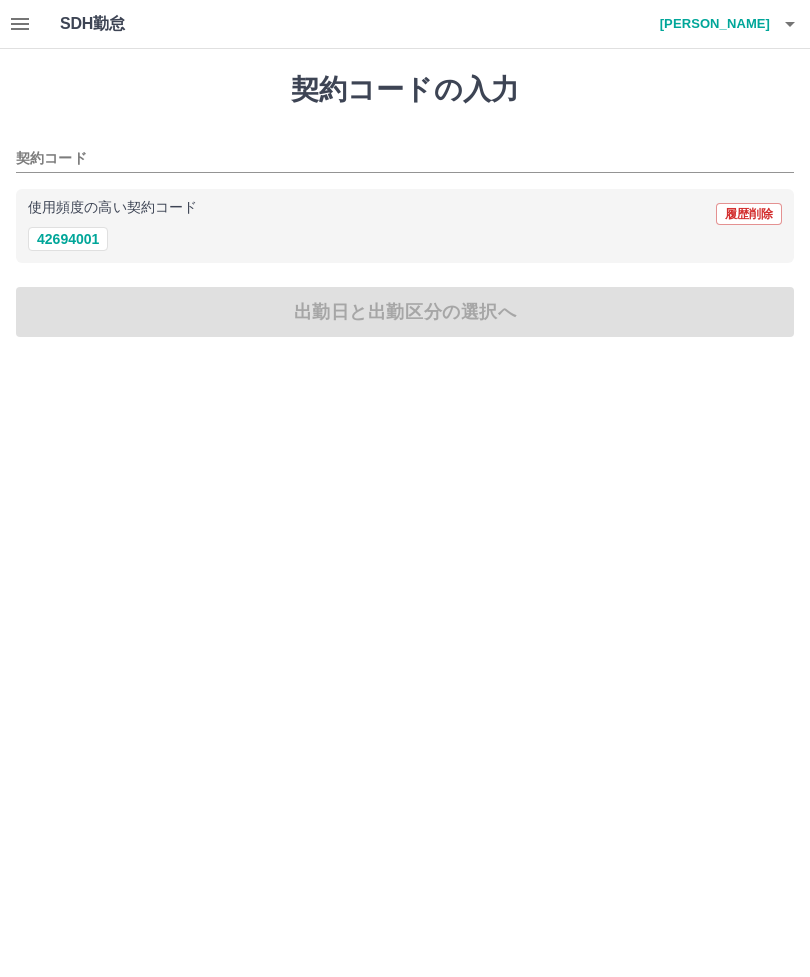 click on "42694001" at bounding box center [68, 239] 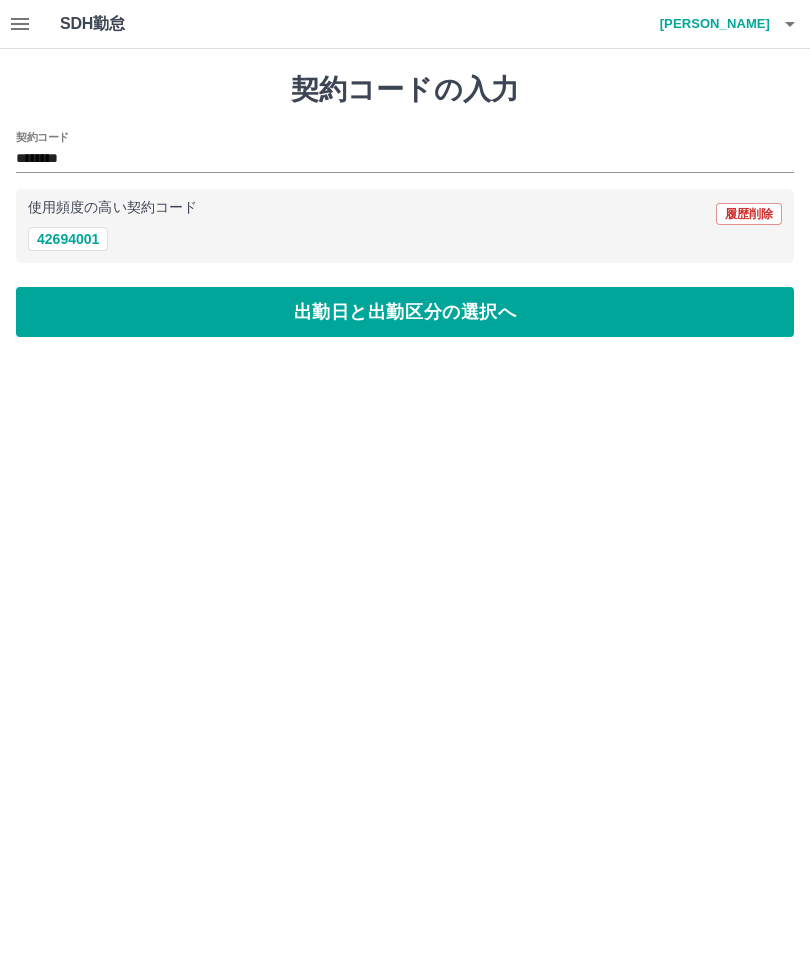 click on "出勤日と出勤区分の選択へ" at bounding box center (405, 312) 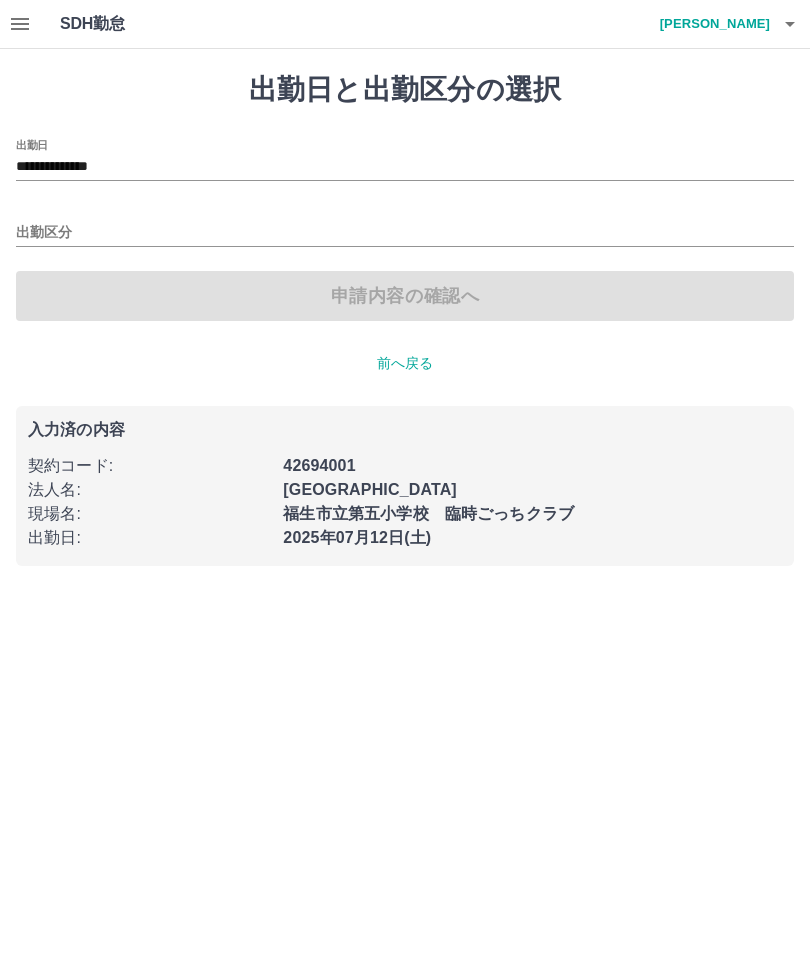 click on "出勤区分" at bounding box center [405, 233] 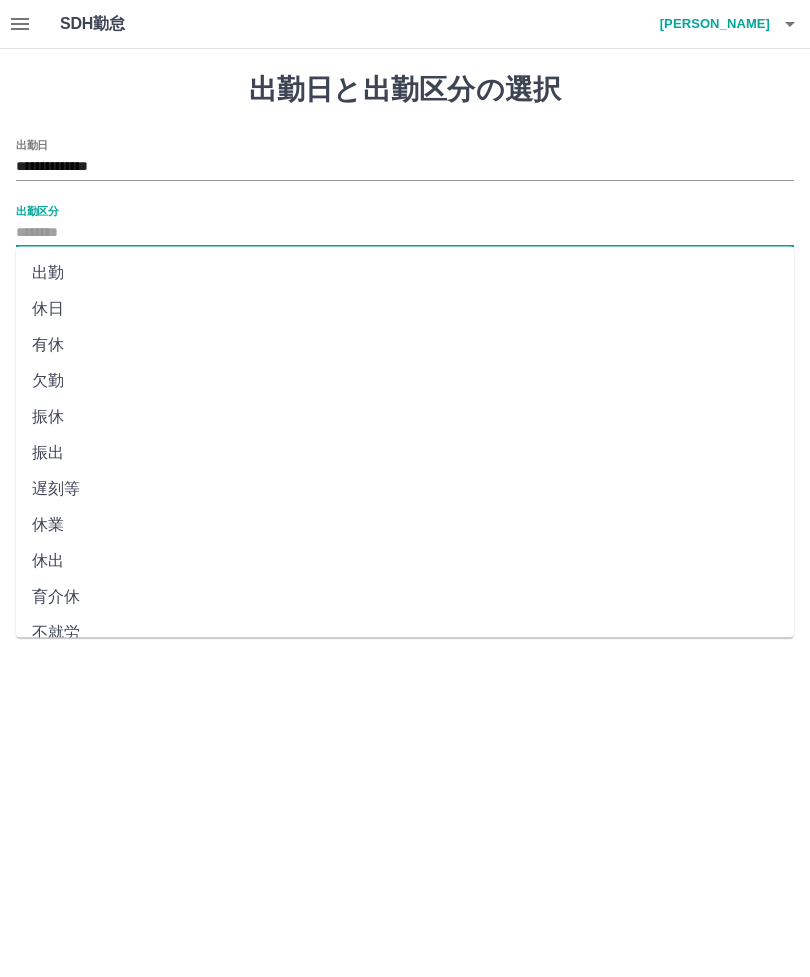 click on "出勤" at bounding box center (405, 273) 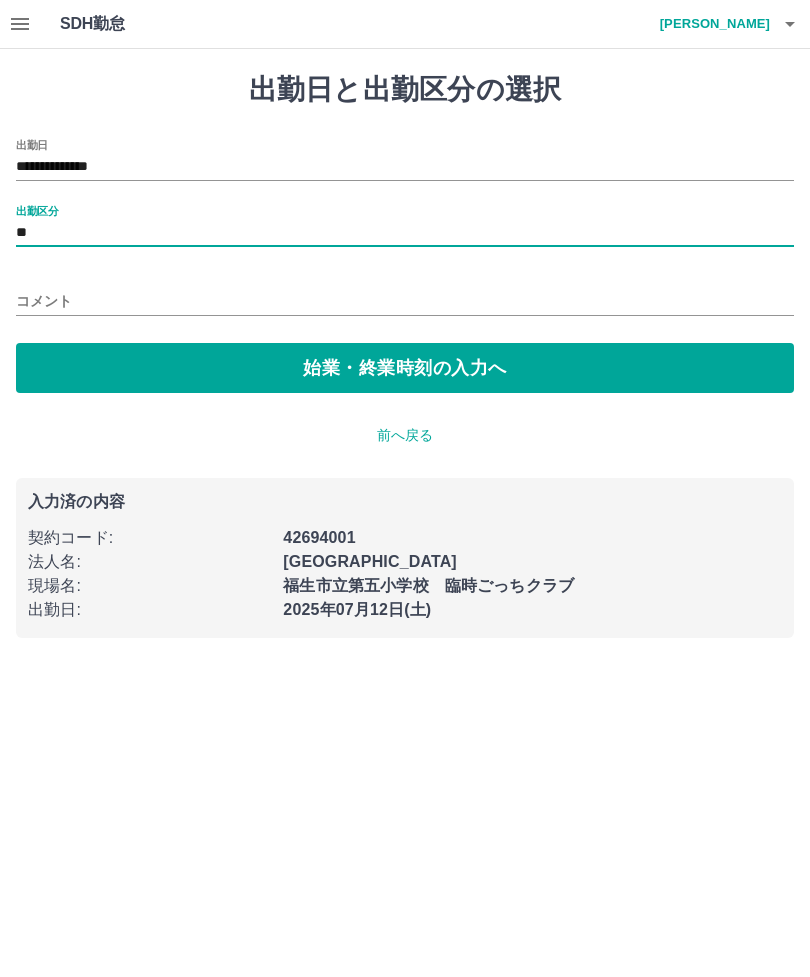 click on "始業・終業時刻の入力へ" at bounding box center [405, 368] 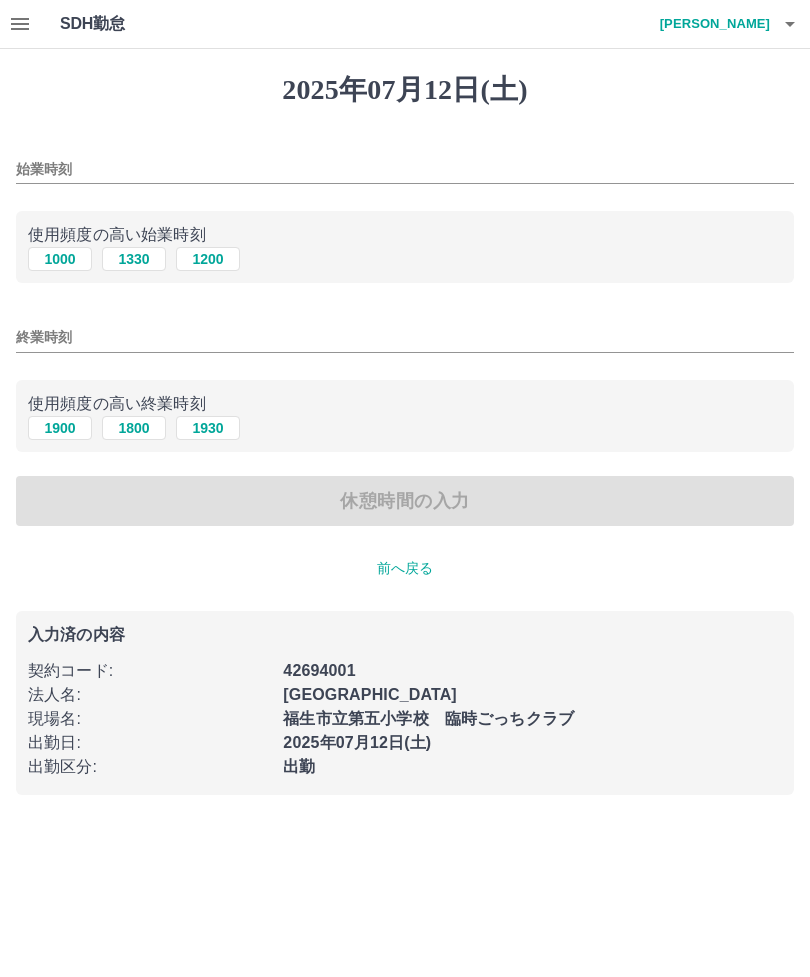click on "始業時刻" at bounding box center [405, 169] 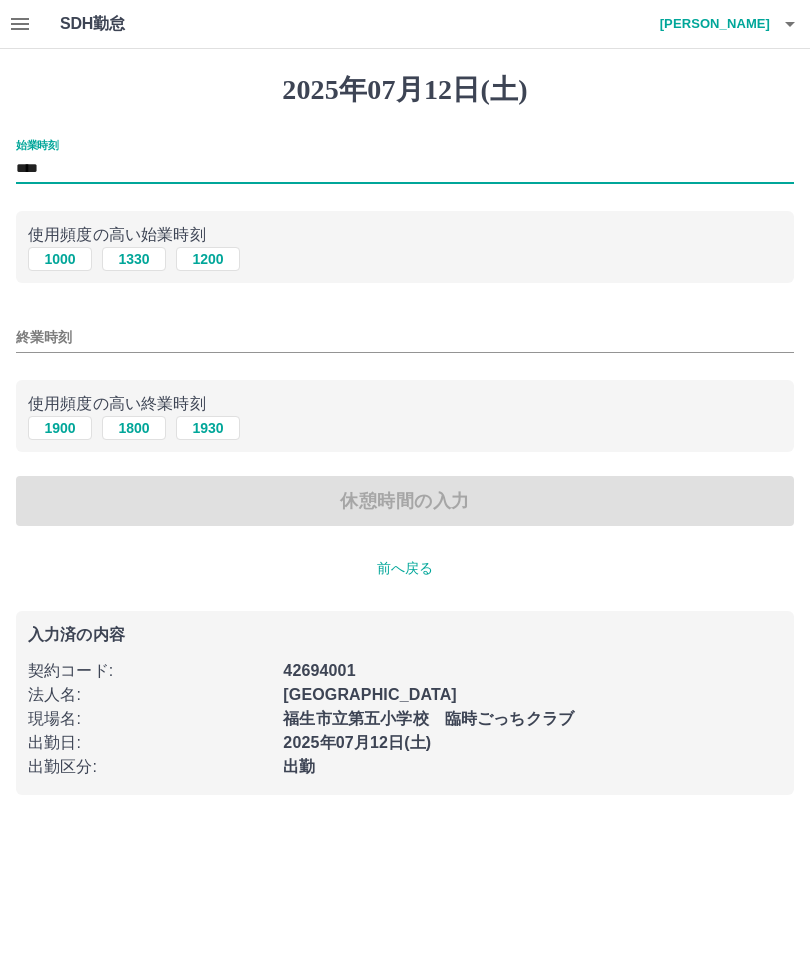 type on "****" 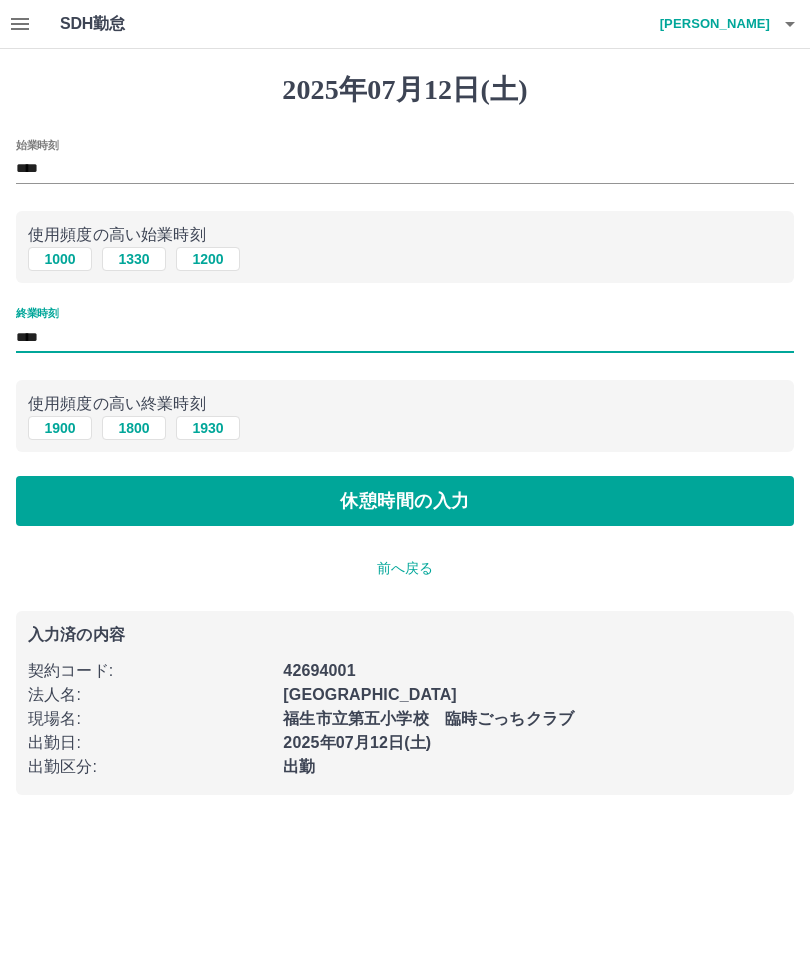 type on "****" 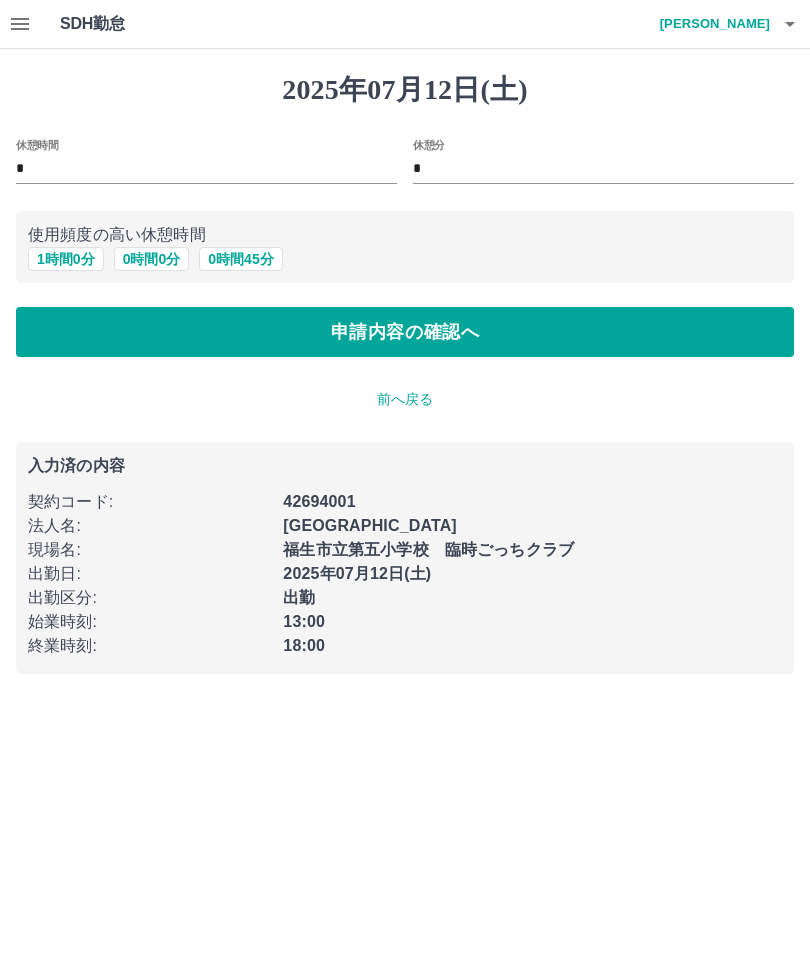 click on "申請内容の確認へ" at bounding box center (405, 332) 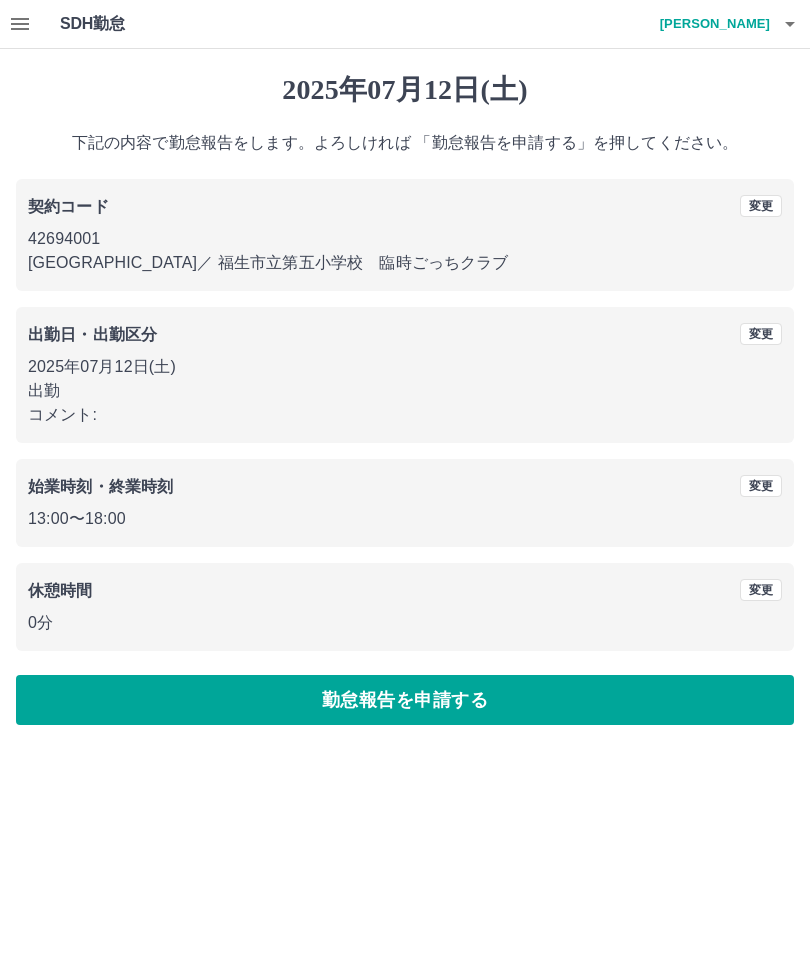 click on "勤怠報告を申請する" at bounding box center (405, 700) 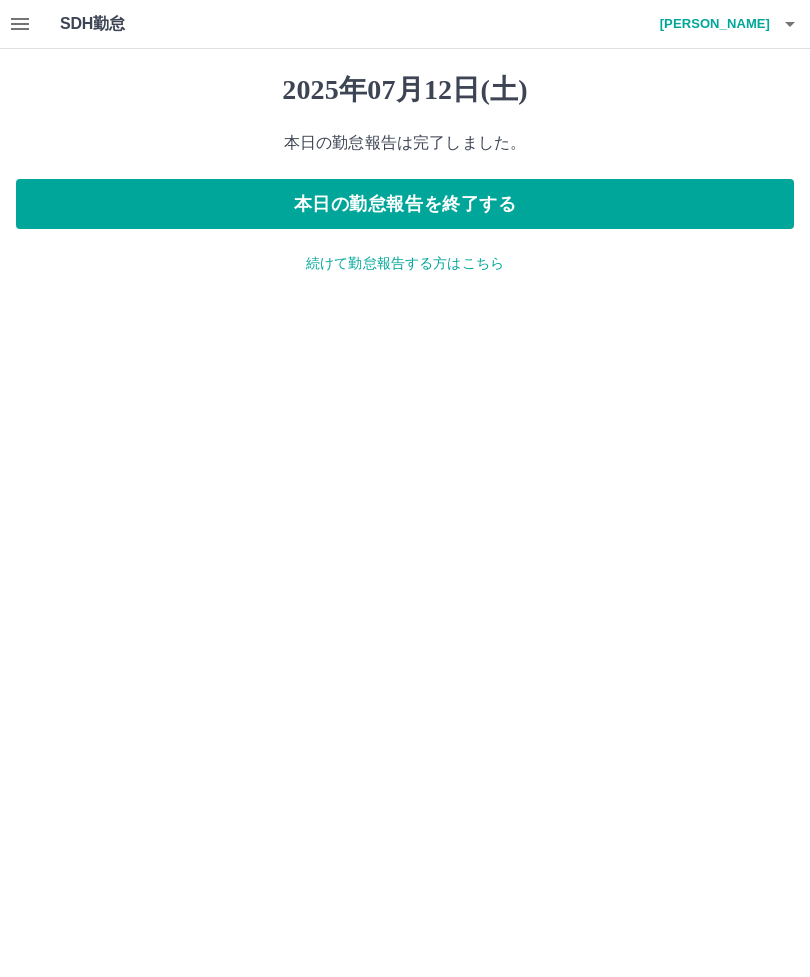 click on "本日の勤怠報告を終了する" at bounding box center (405, 204) 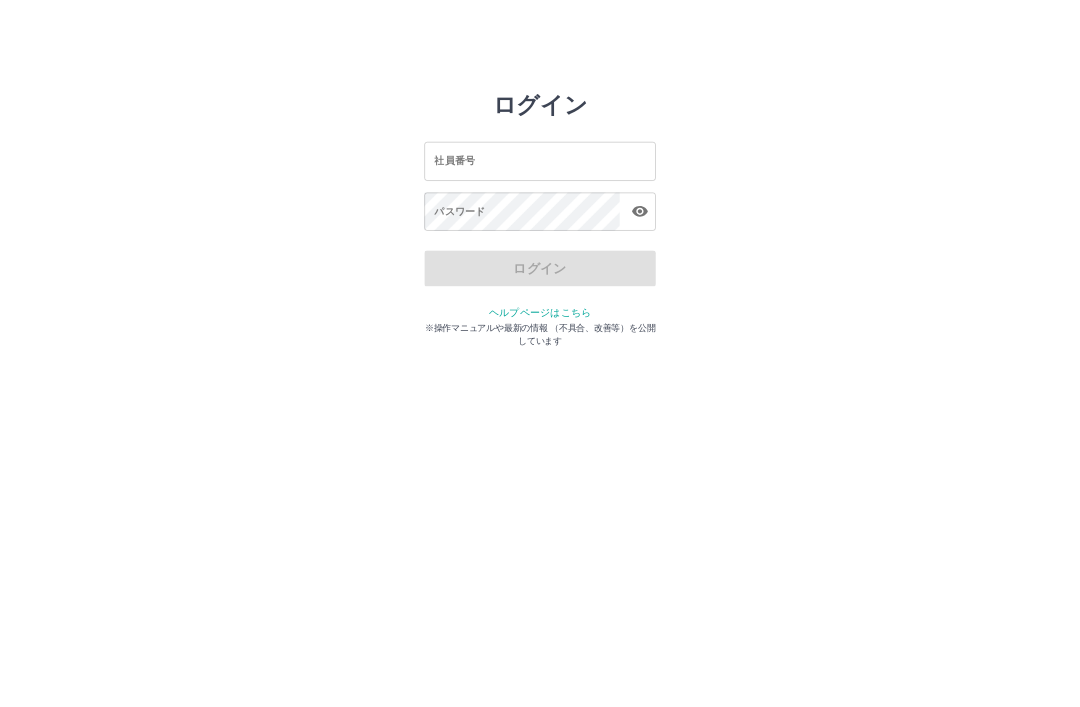 scroll, scrollTop: 0, scrollLeft: 0, axis: both 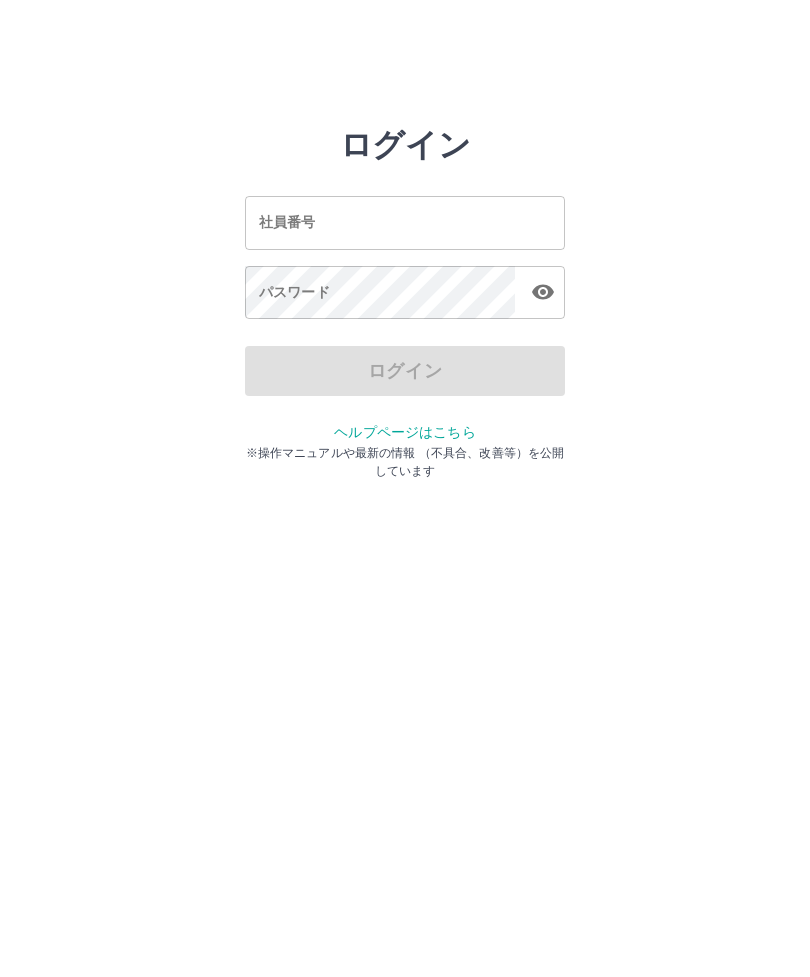 click on "社員番号 社員番号" at bounding box center [405, 222] 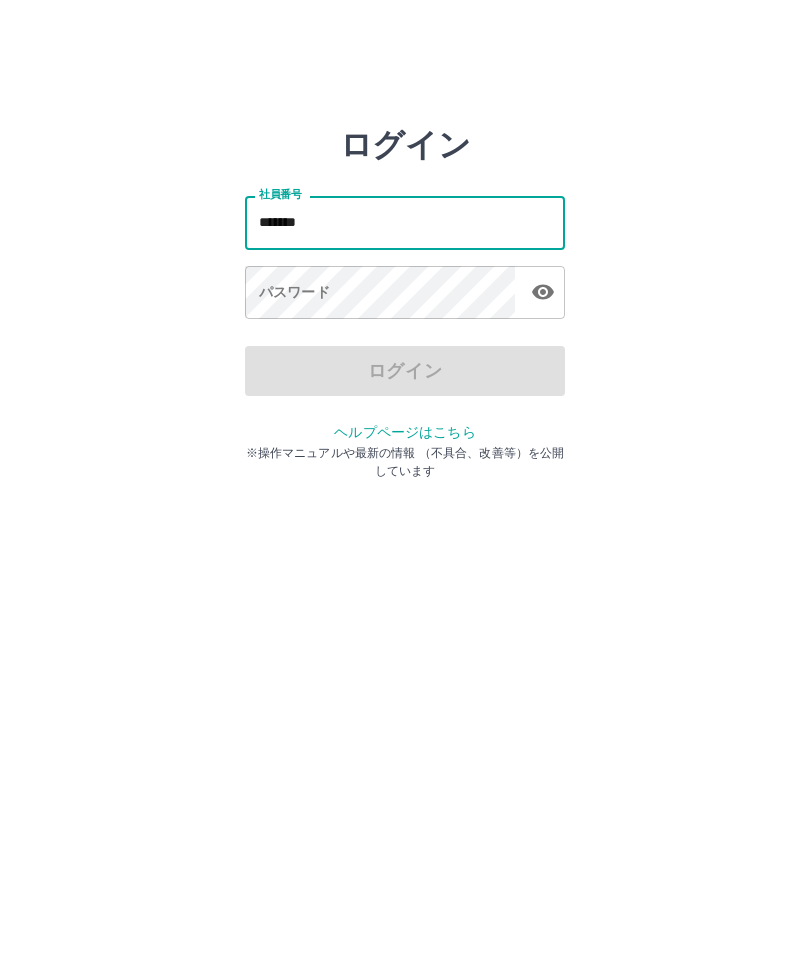 click on "パスワード パスワード" at bounding box center (405, 294) 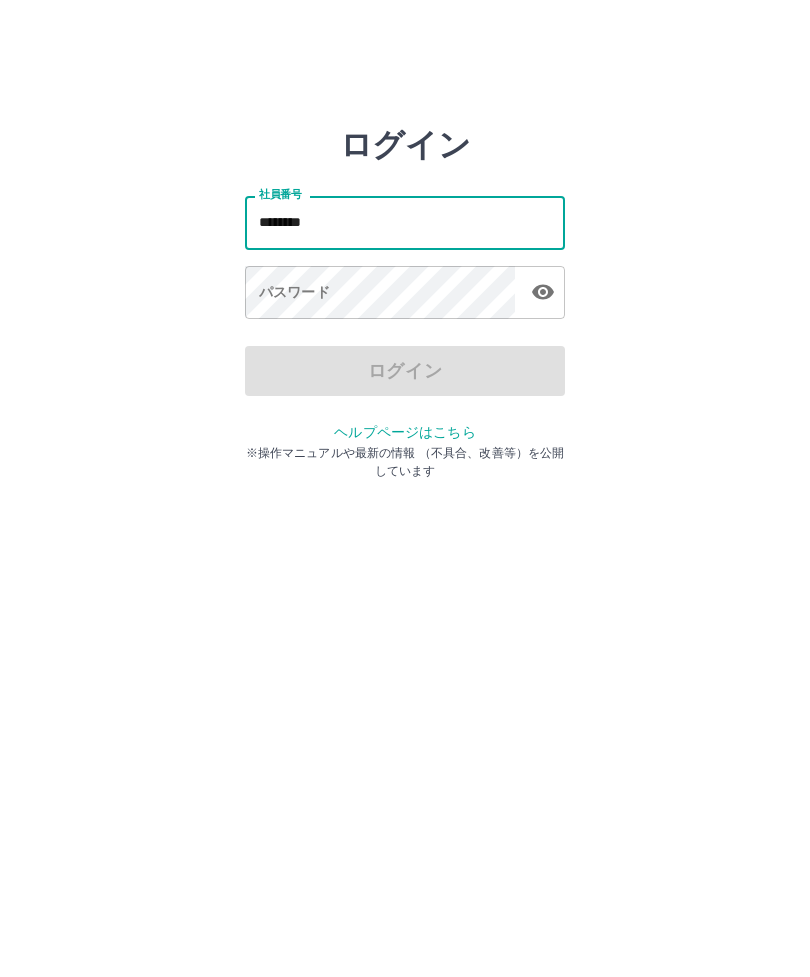 type on "*******" 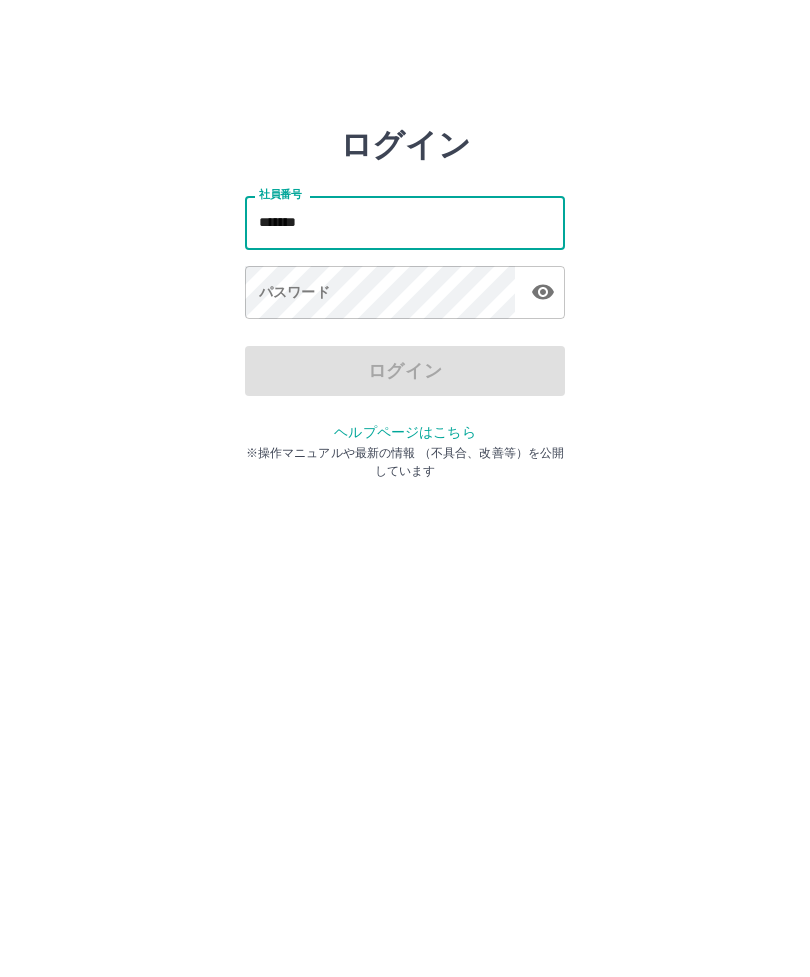 click on "パスワード パスワード" at bounding box center (405, 294) 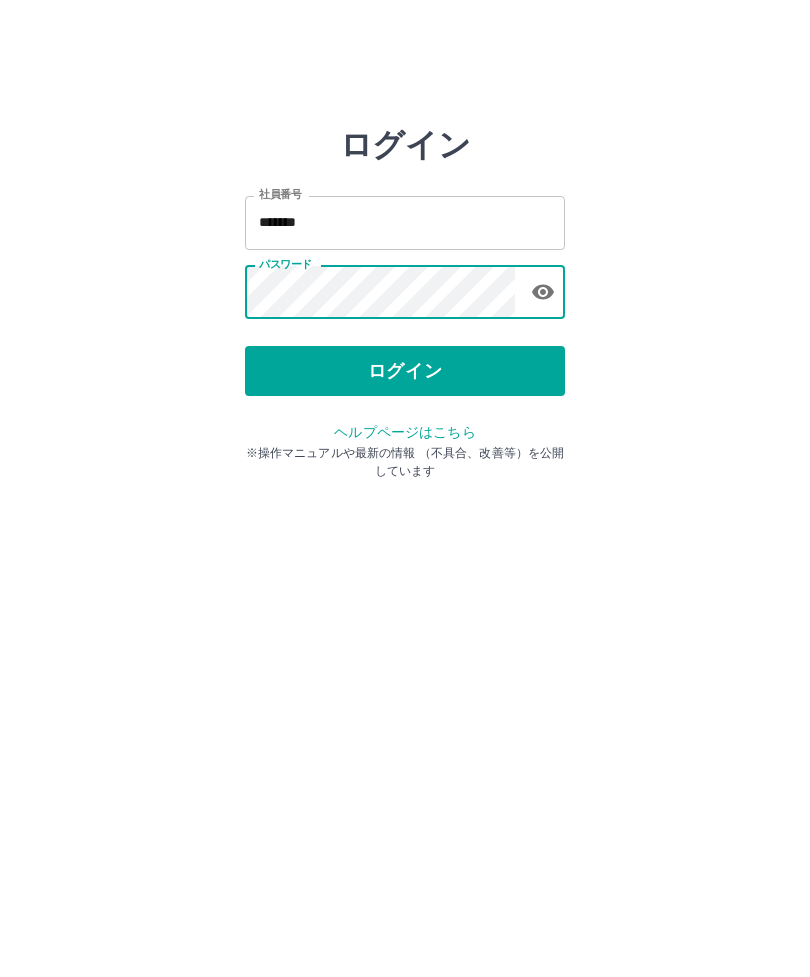 click on "ログイン" at bounding box center [405, 371] 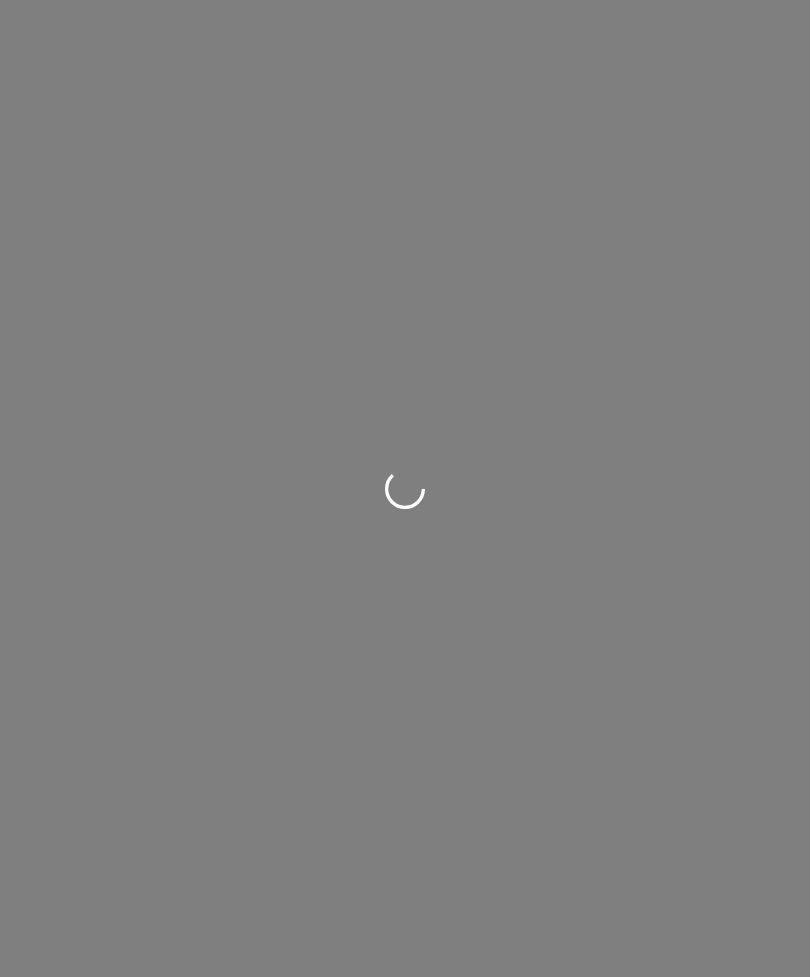 scroll, scrollTop: 0, scrollLeft: 0, axis: both 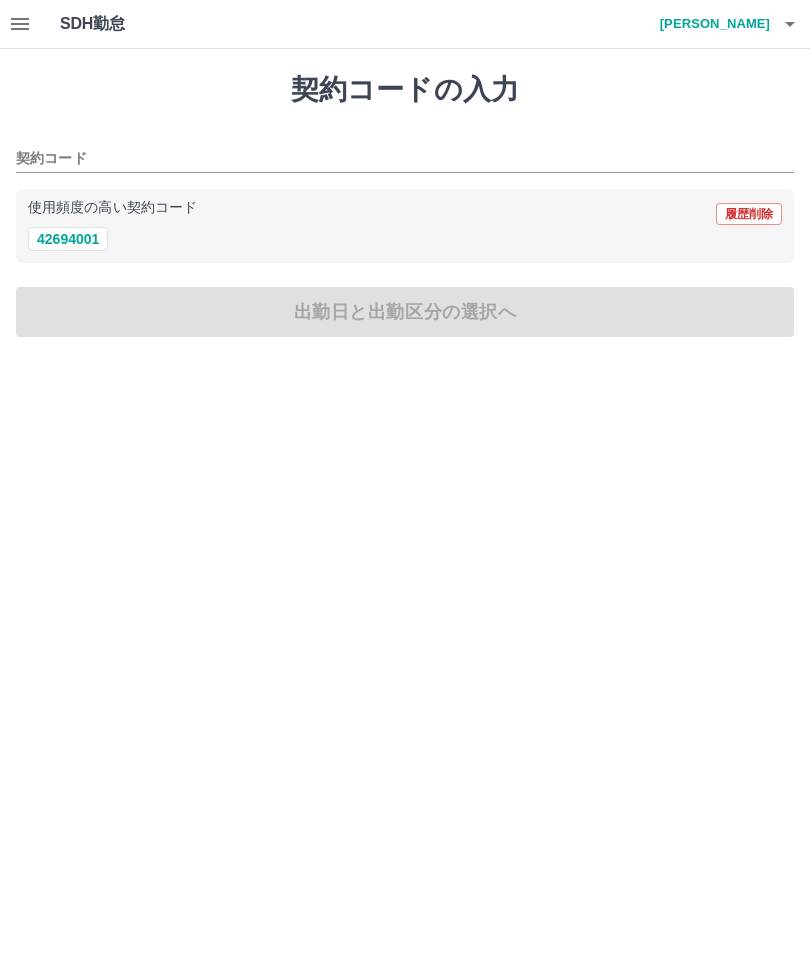 click on "42694001" at bounding box center (68, 239) 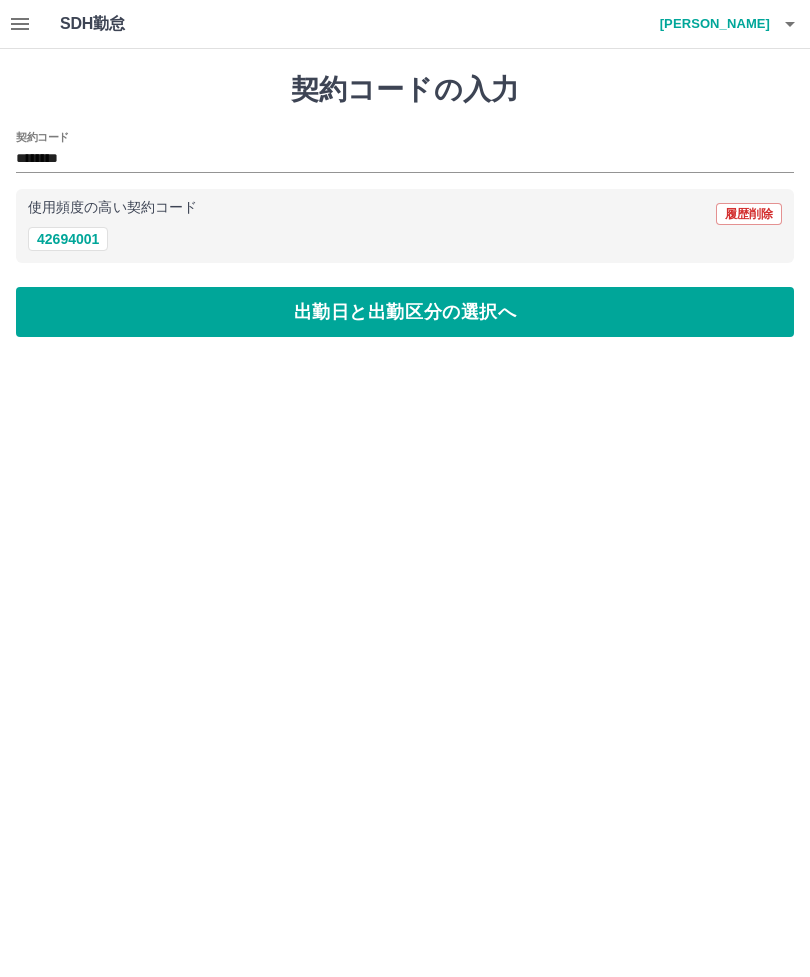 click on "出勤日と出勤区分の選択へ" at bounding box center (405, 312) 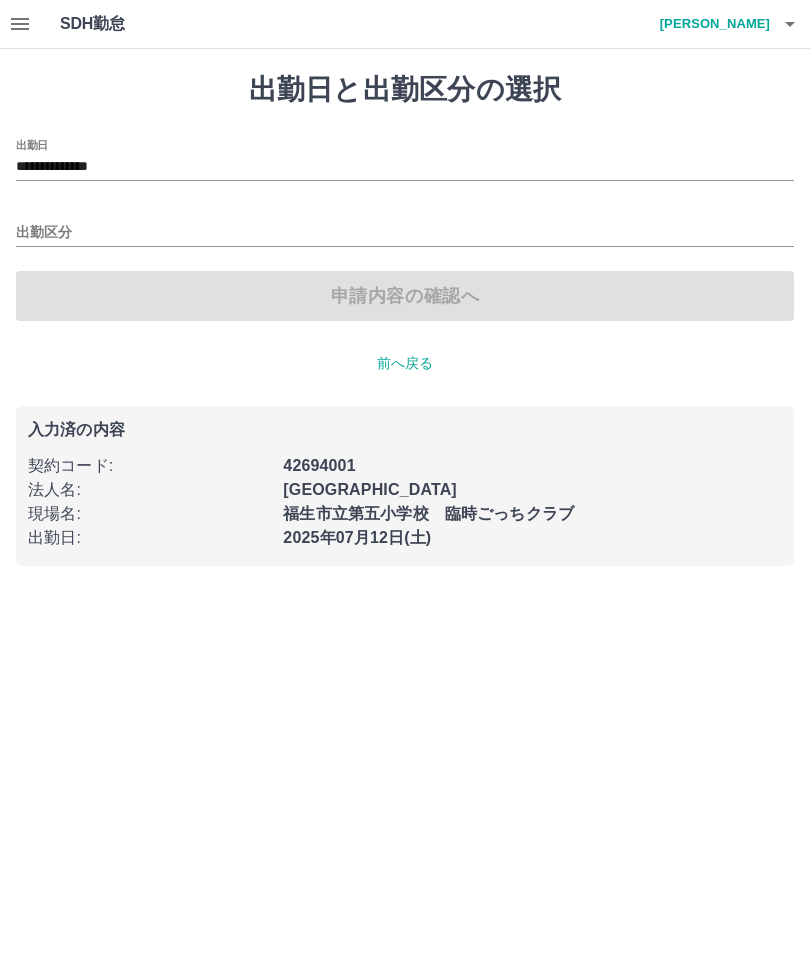 click on "出勤区分" at bounding box center [405, 233] 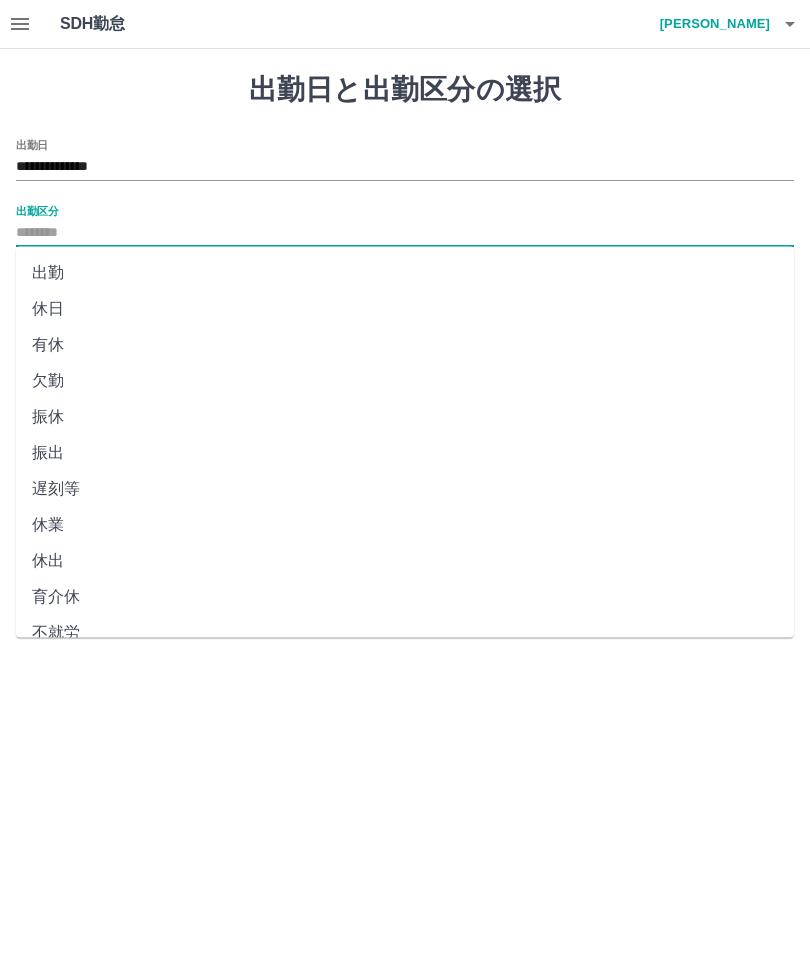 click on "出勤" at bounding box center (405, 273) 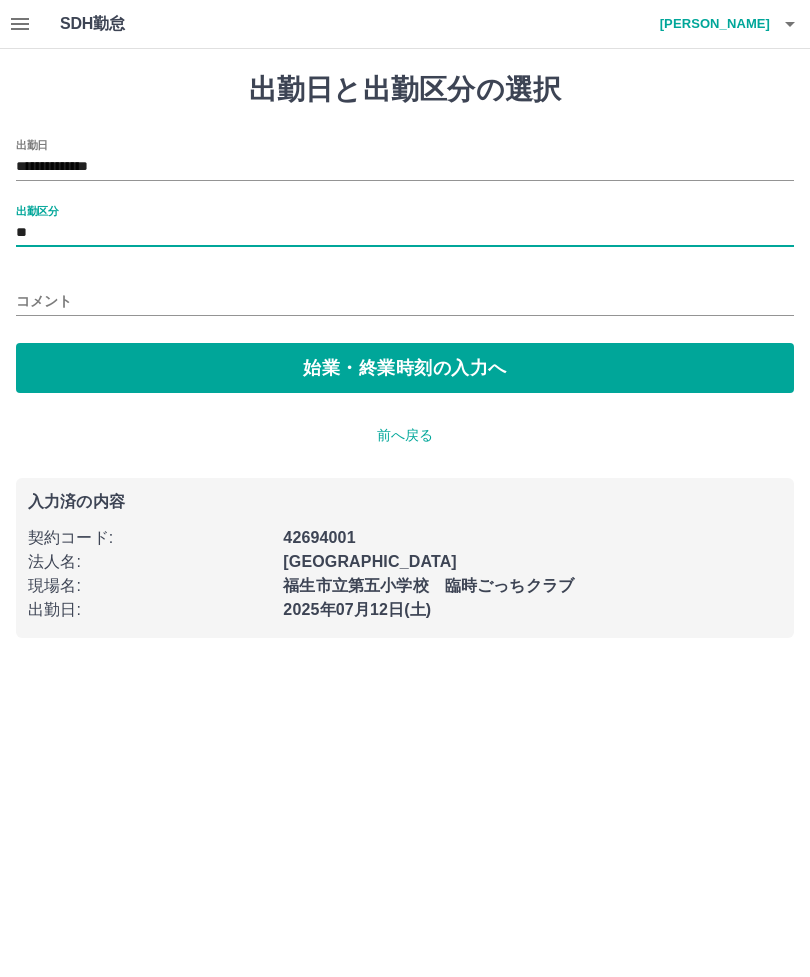 click on "始業・終業時刻の入力へ" at bounding box center (405, 368) 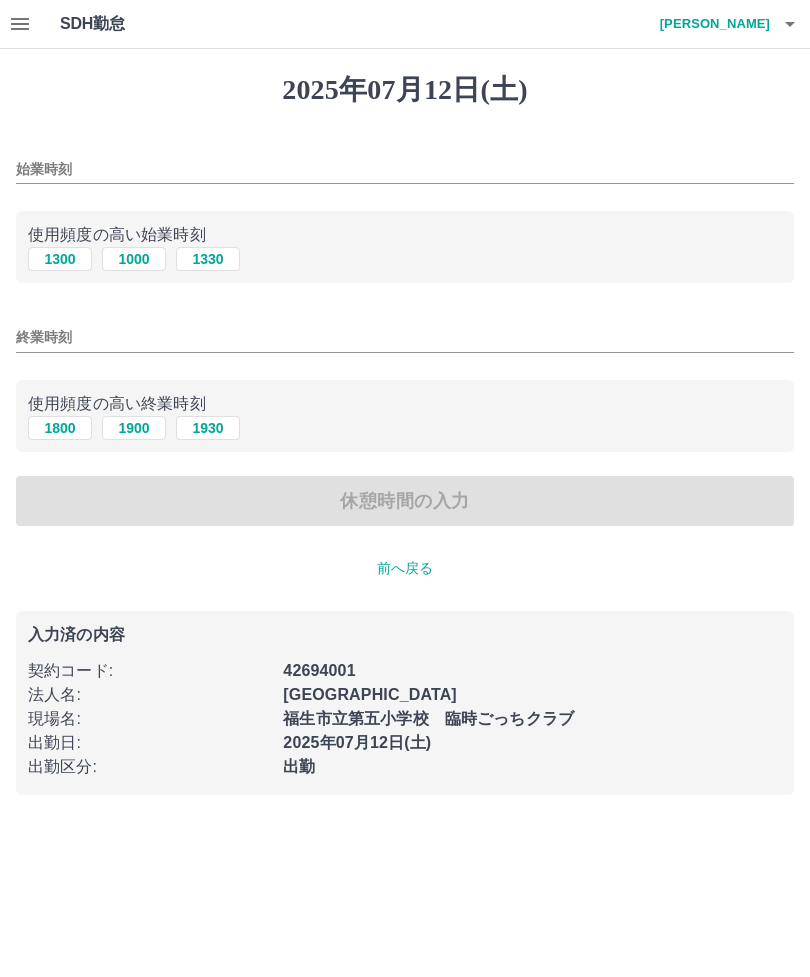 click on "始業時刻" at bounding box center (405, 169) 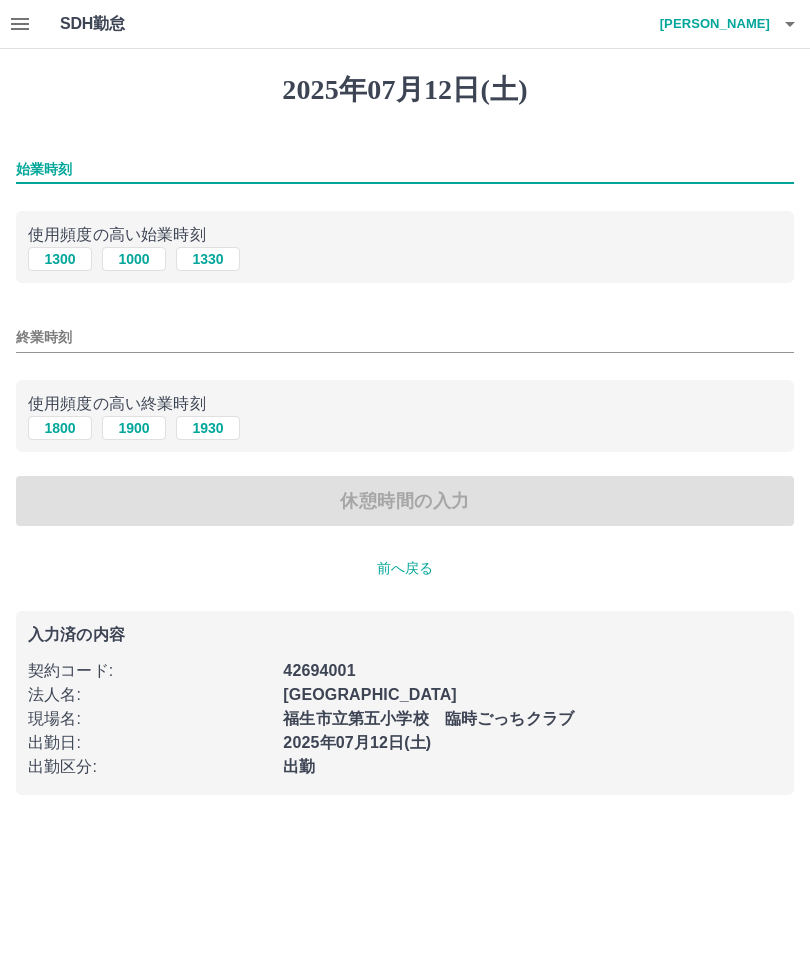 type on "*" 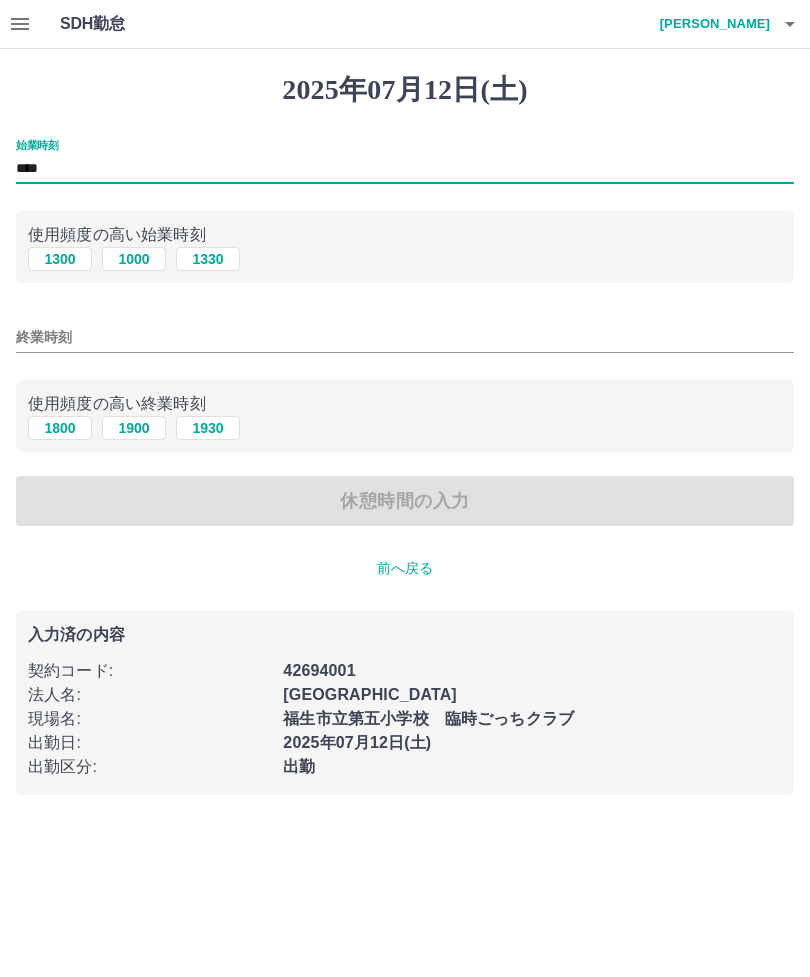 type on "****" 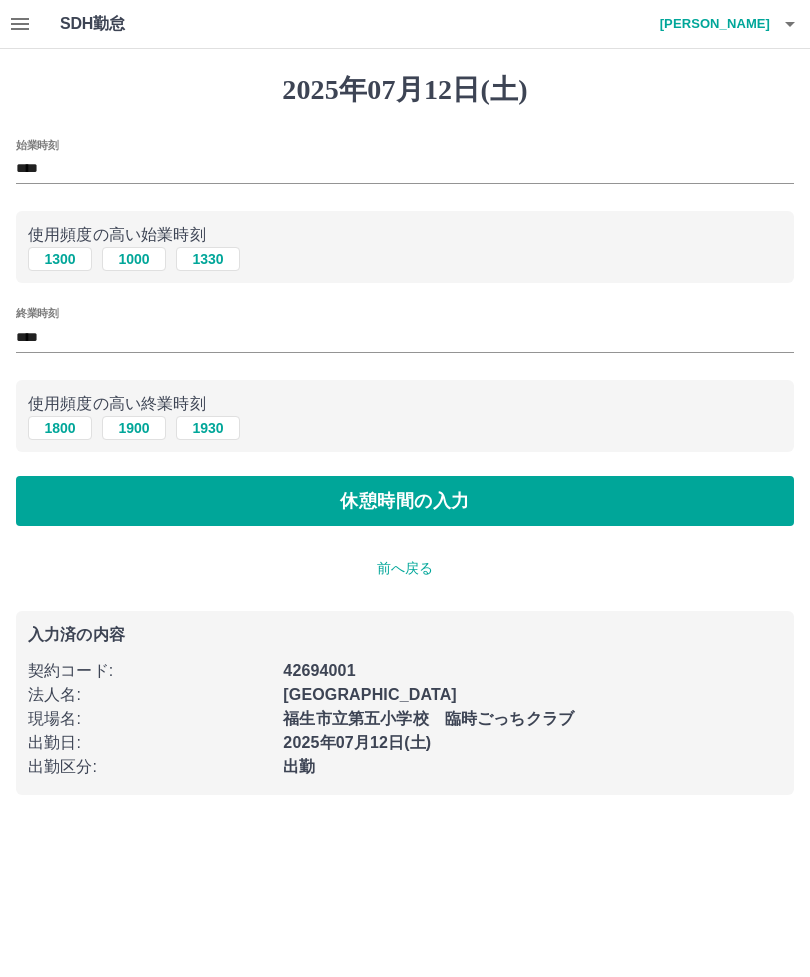 click on "1800" at bounding box center (60, 428) 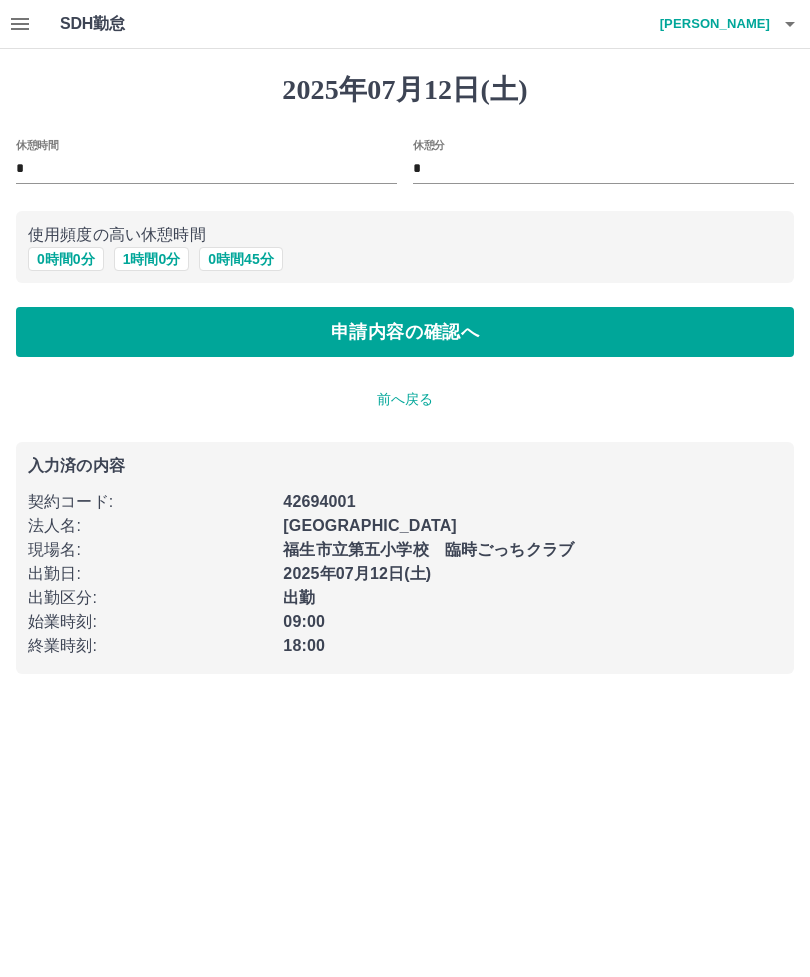 click on "1 時間 0 分" at bounding box center (152, 259) 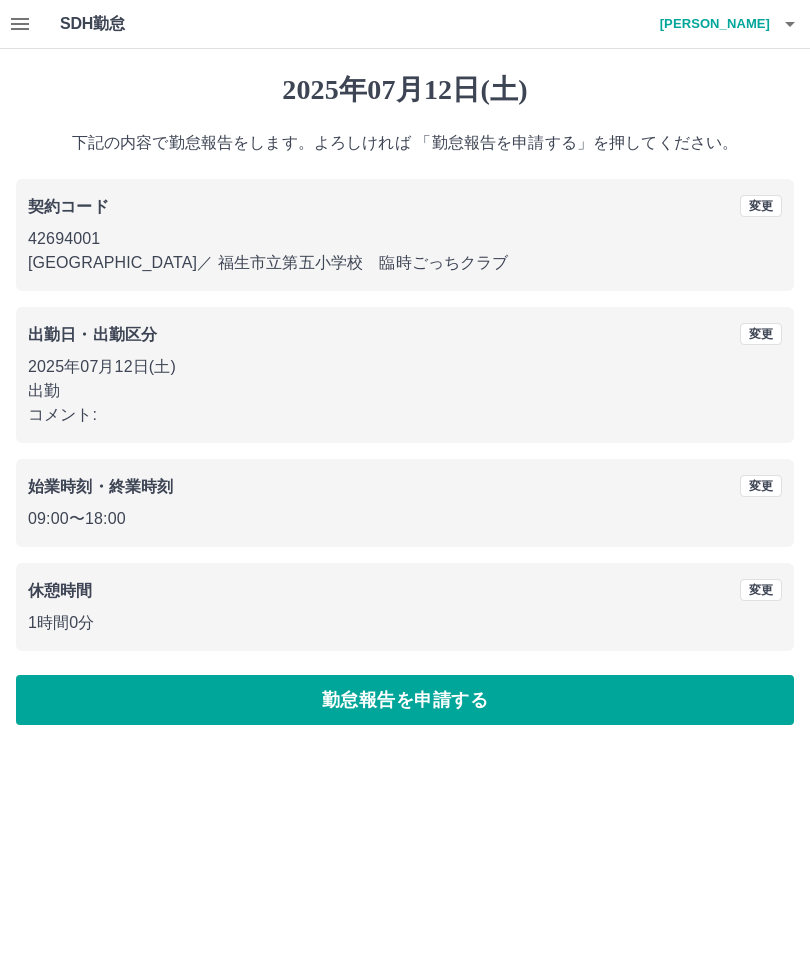 click on "勤怠報告を申請する" at bounding box center (405, 700) 